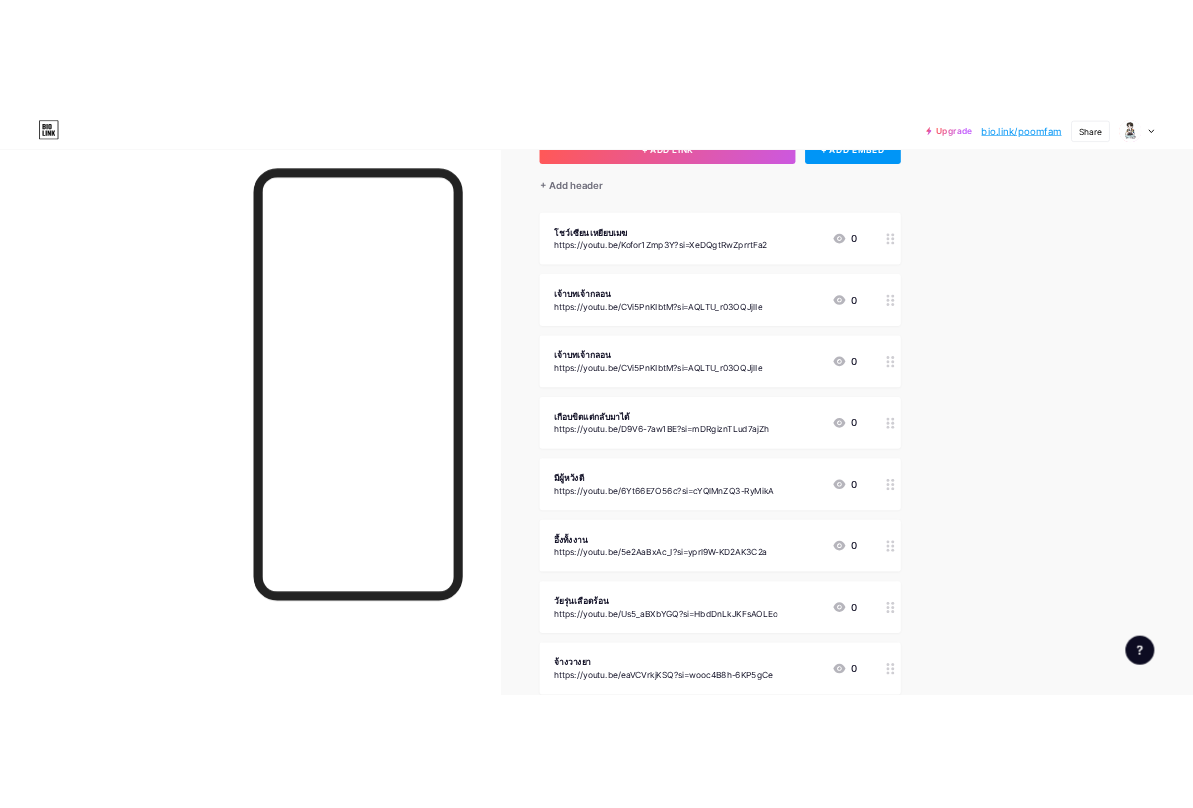 scroll, scrollTop: 0, scrollLeft: 0, axis: both 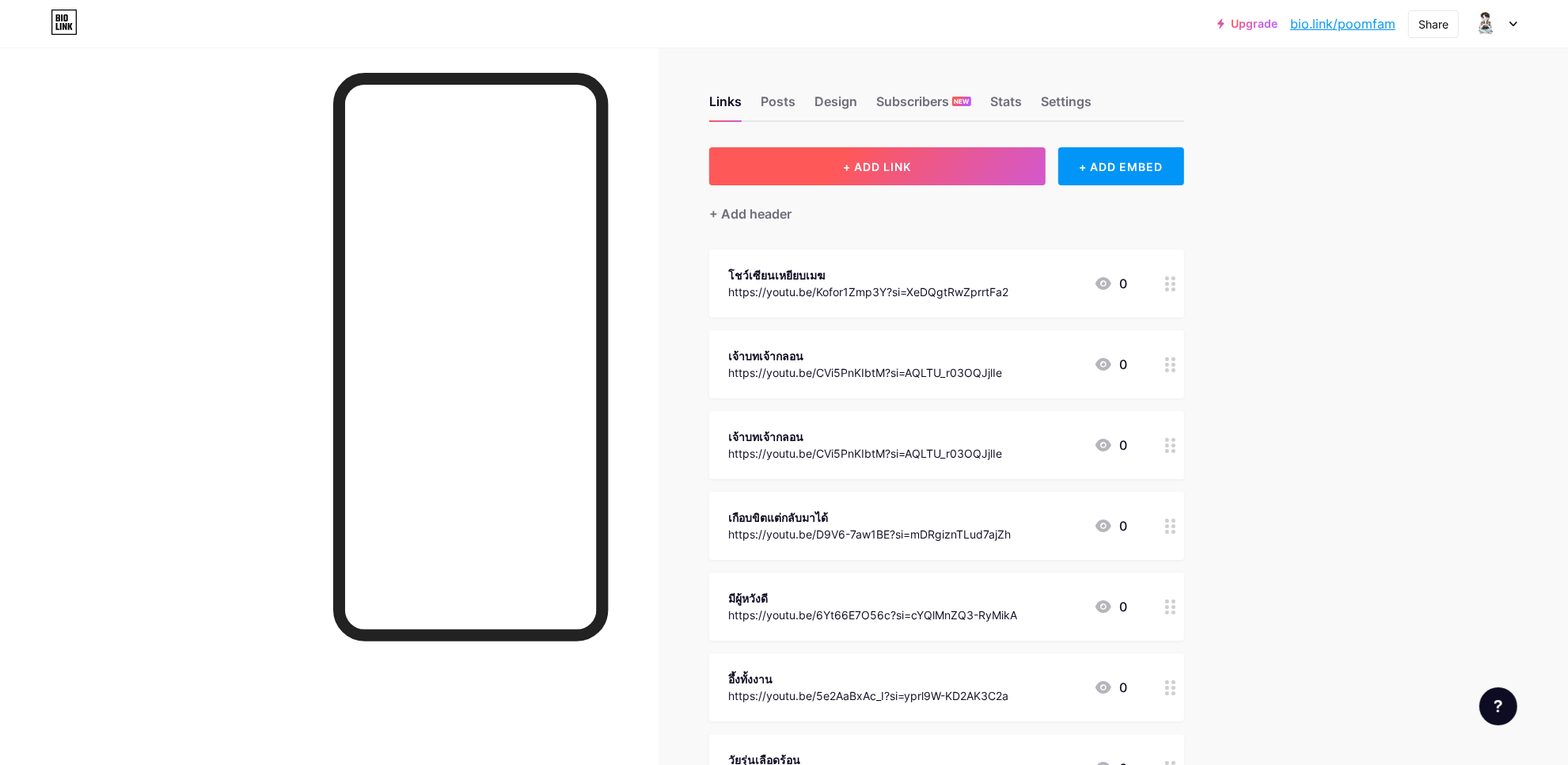 click on "+ ADD LINK" at bounding box center (877, 166) 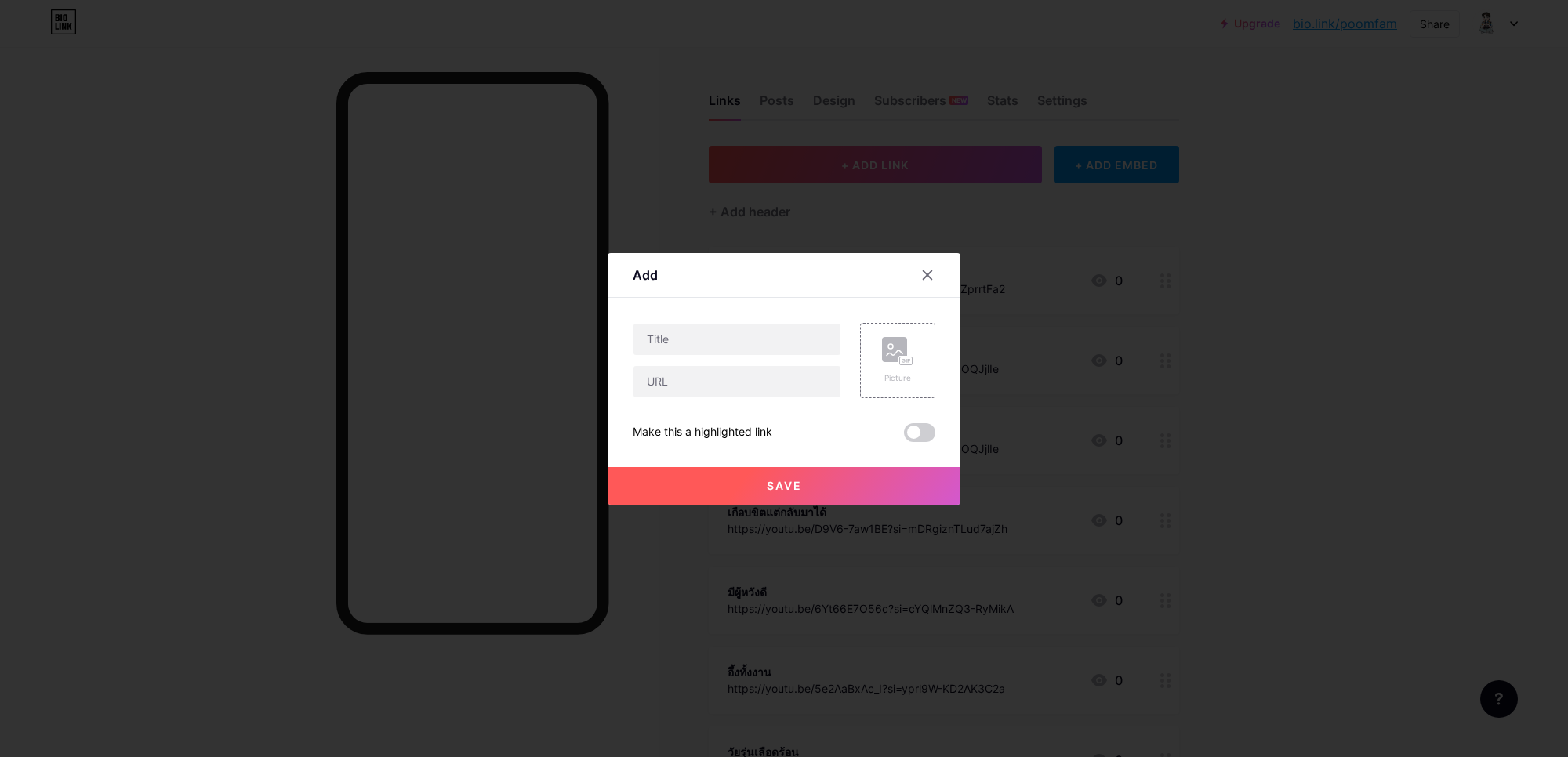 click at bounding box center [784, 378] 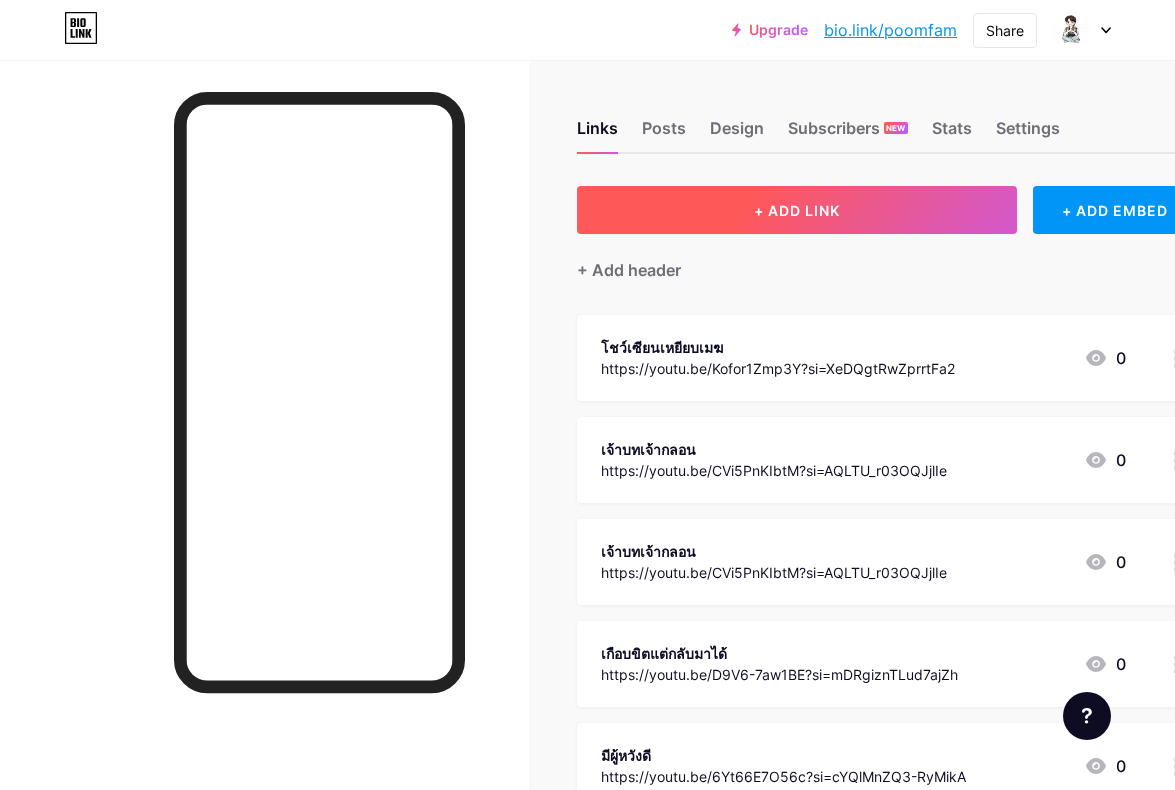 click on "+ ADD LINK" at bounding box center (797, 210) 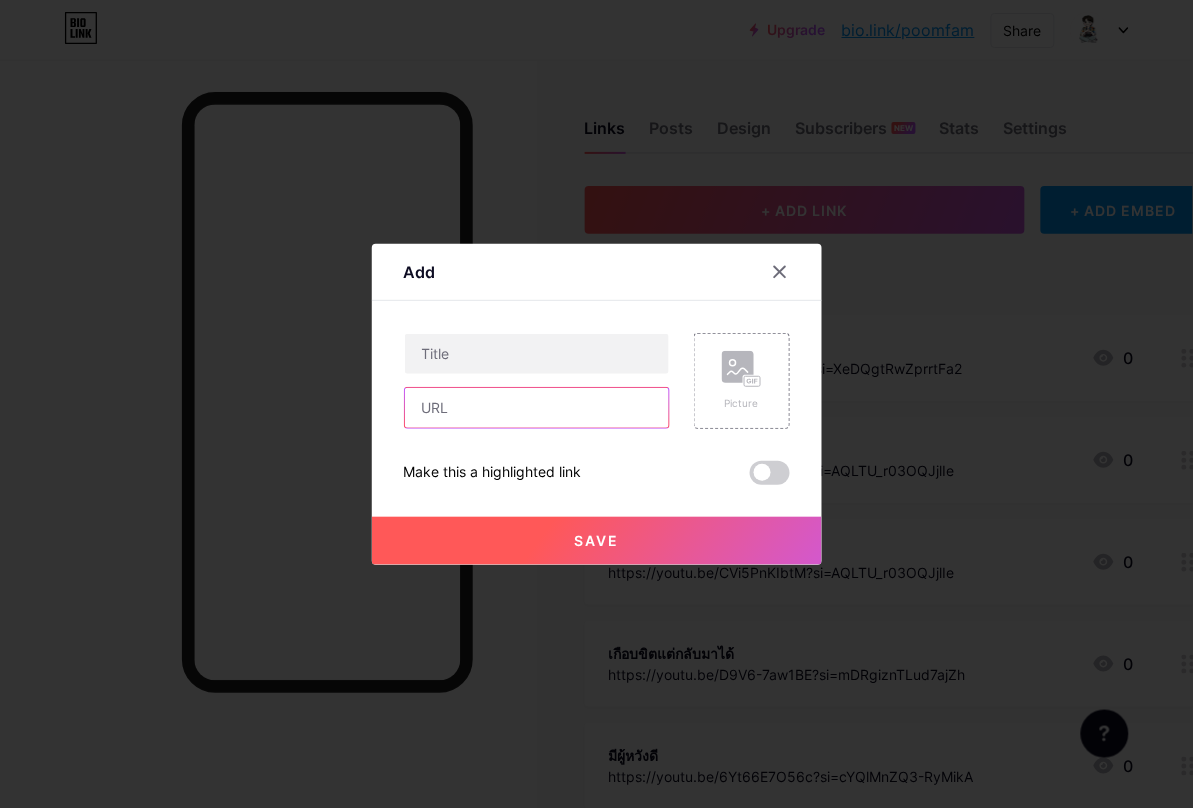 click at bounding box center [537, 408] 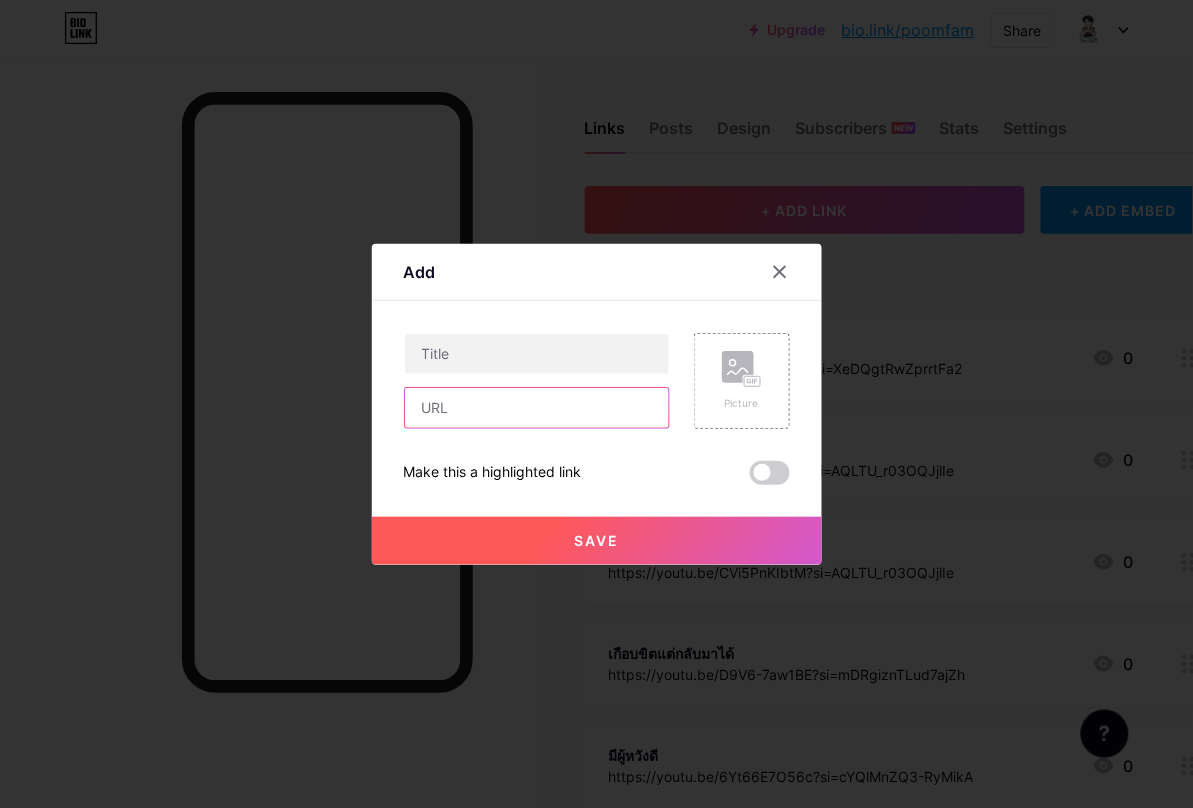 paste on "https://youtu.be/XwMDZzXArB4?si=6NjmvIGV5eBvlUKt" 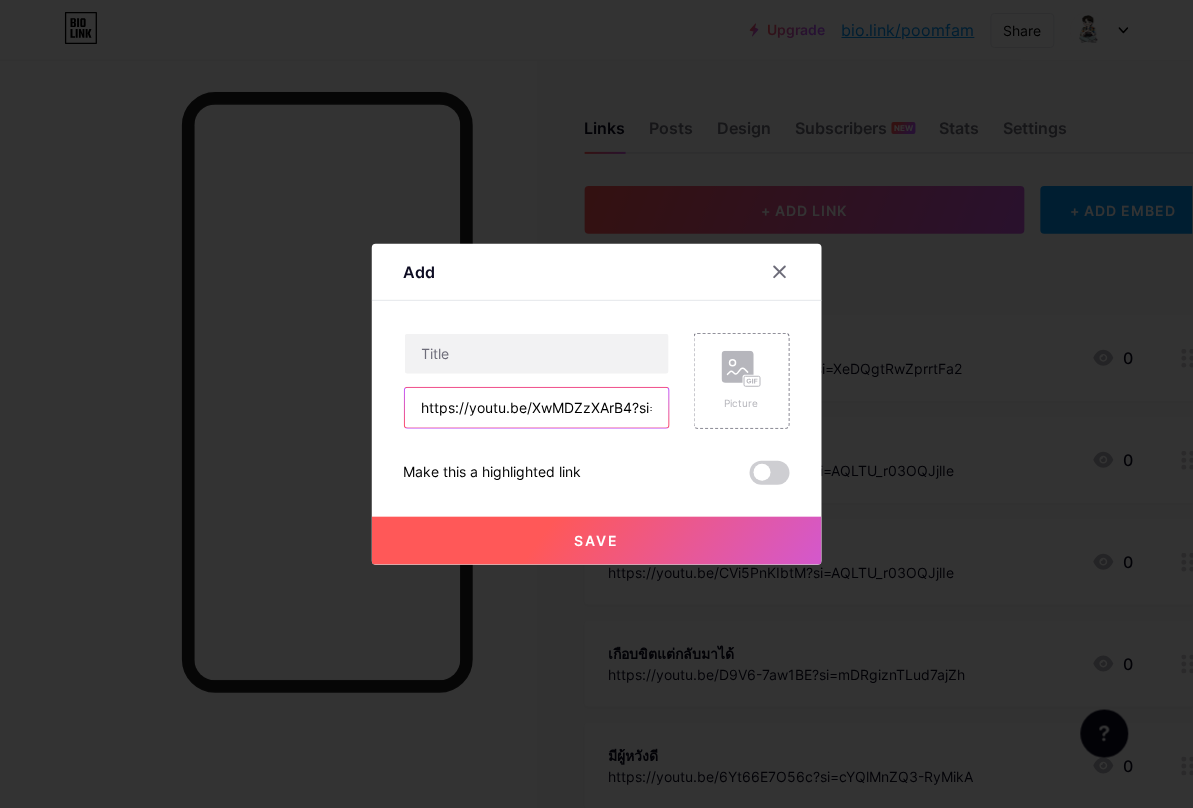 scroll, scrollTop: 0, scrollLeft: 136, axis: horizontal 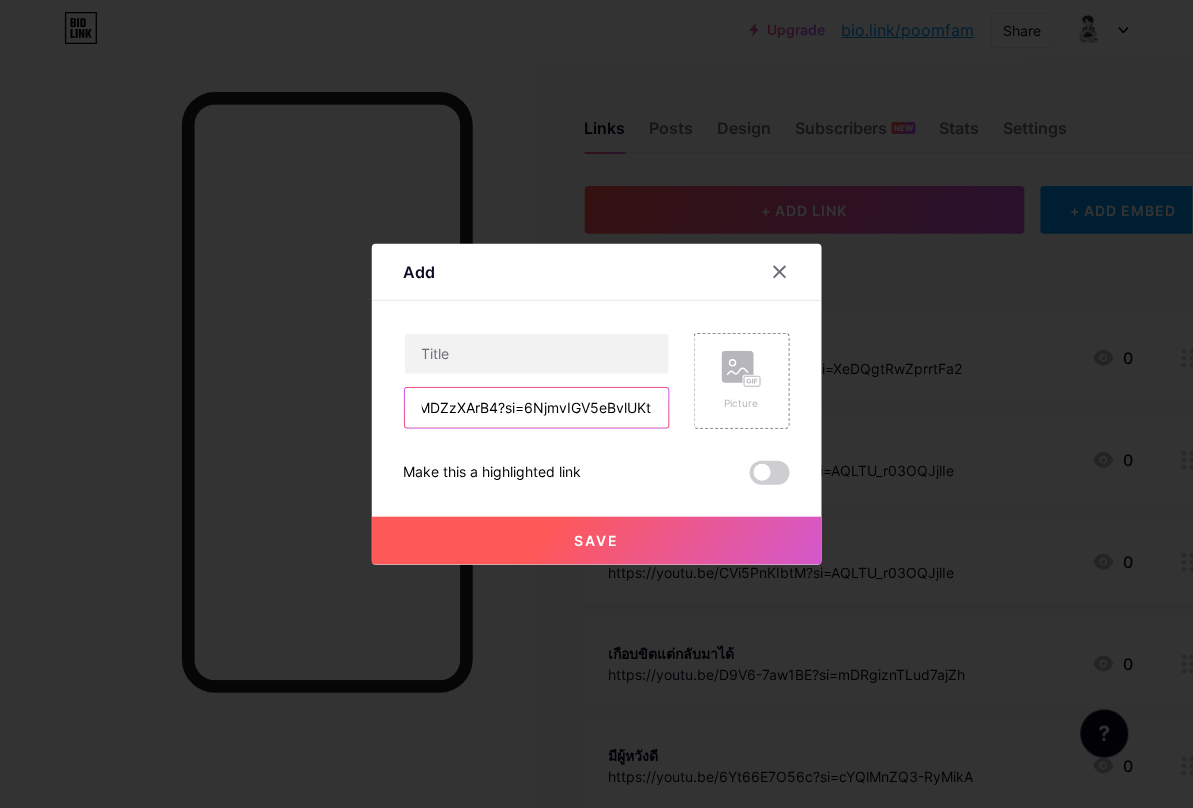 type on "https://youtu.be/XwMDZzXArB4?si=6NjmvIGV5eBvlUKt" 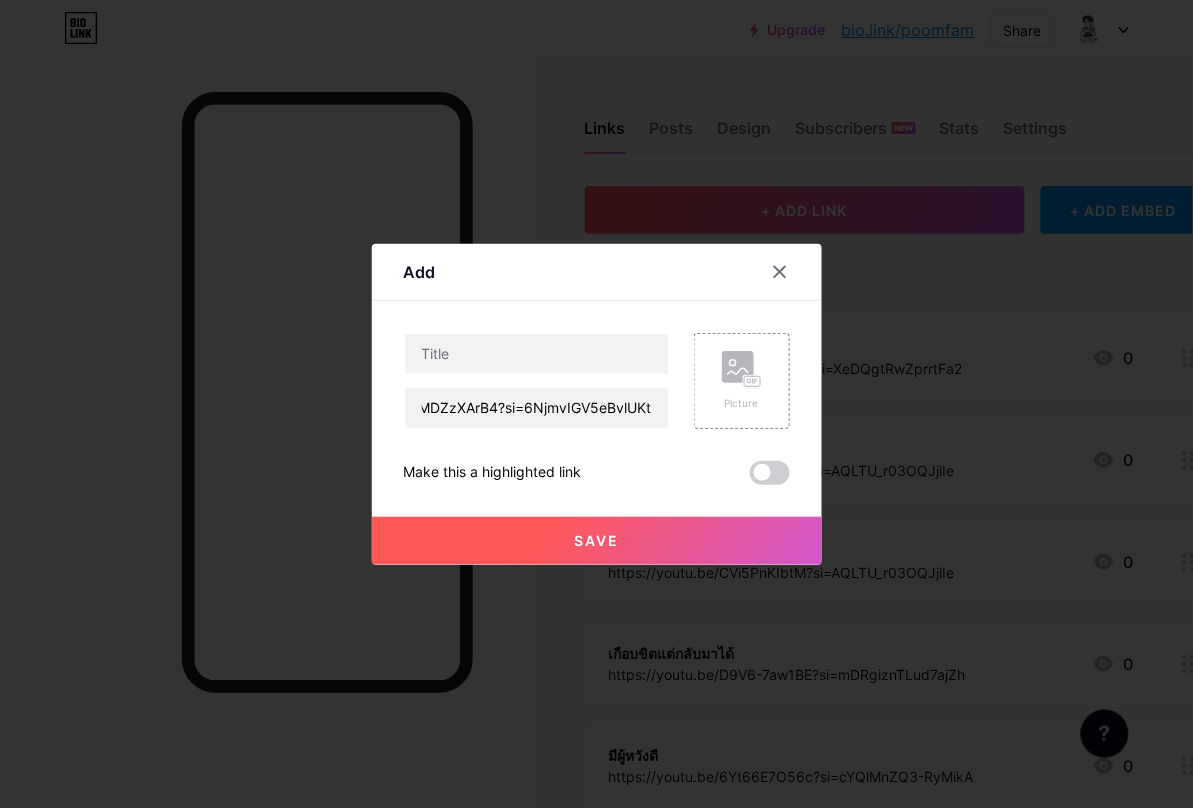 scroll, scrollTop: 0, scrollLeft: 0, axis: both 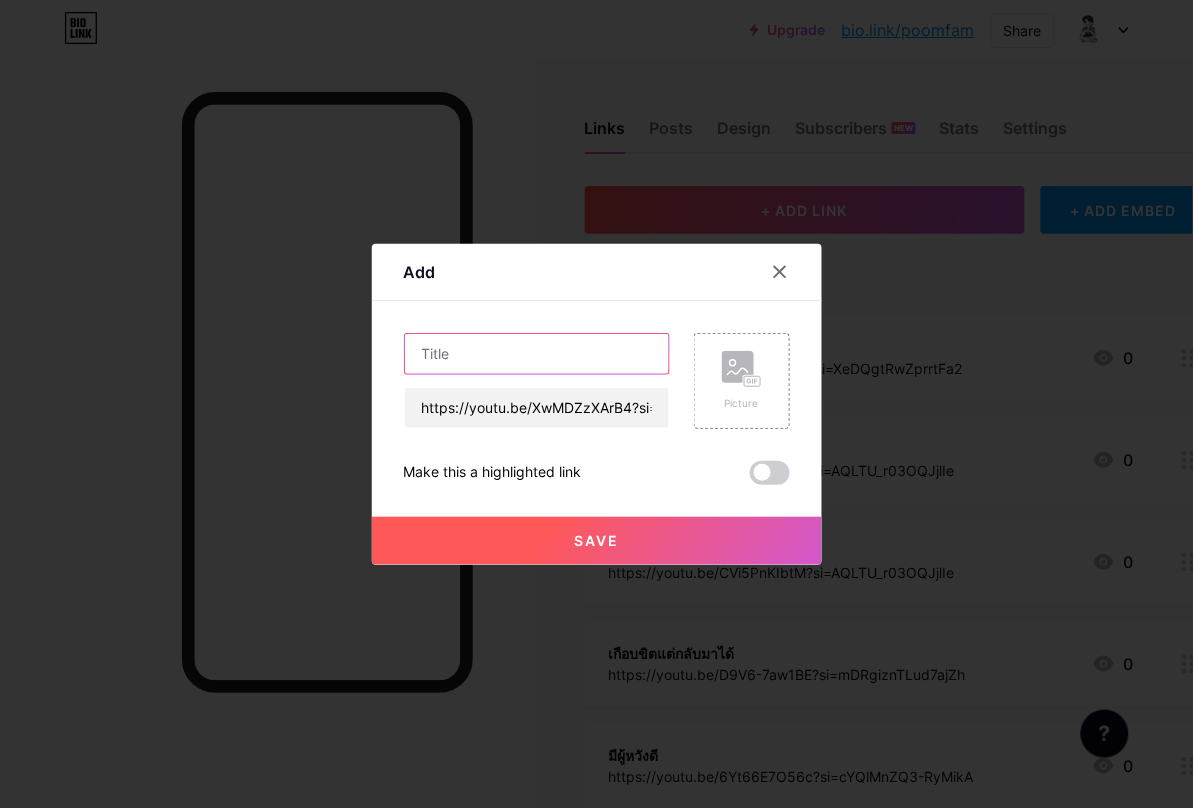 click at bounding box center [537, 354] 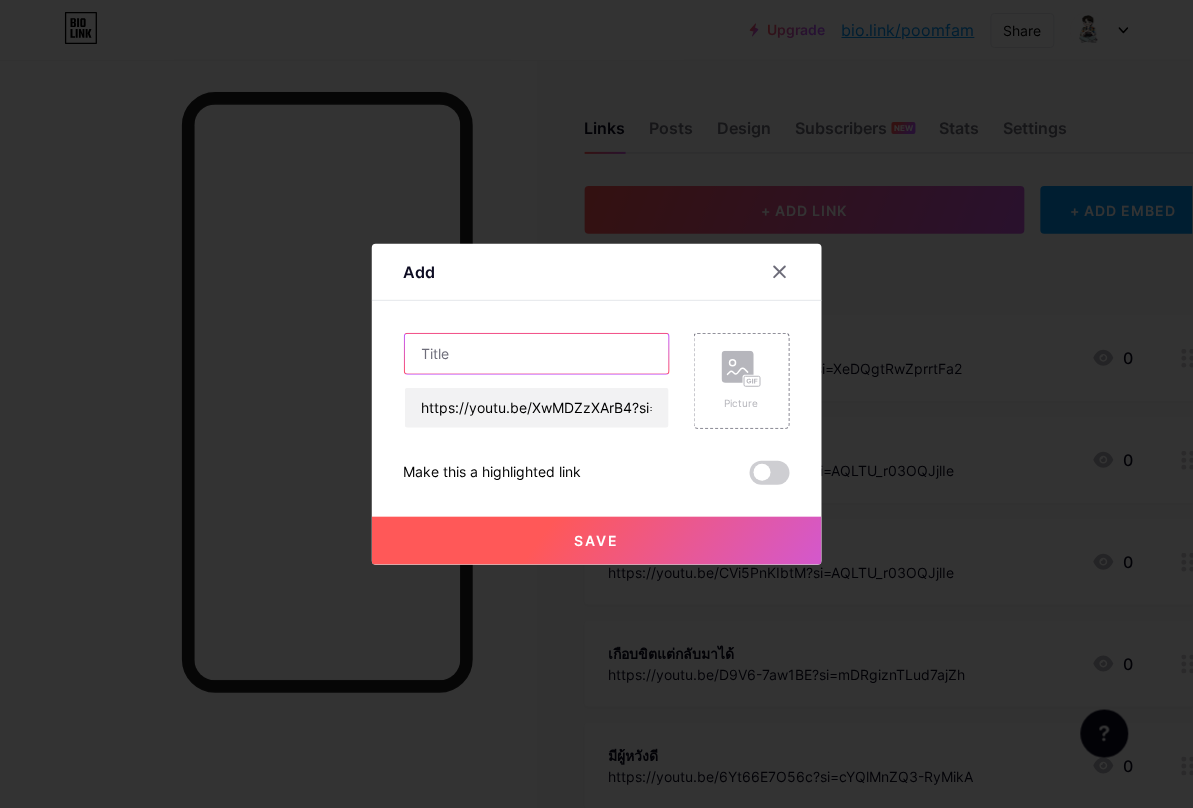 paste on "“ภูมิ แก้วฟ้าเจริญ” เล่าเรื่องไม่คาดฝันรับเบญจเพส | ประเด็นร้อน 2025" 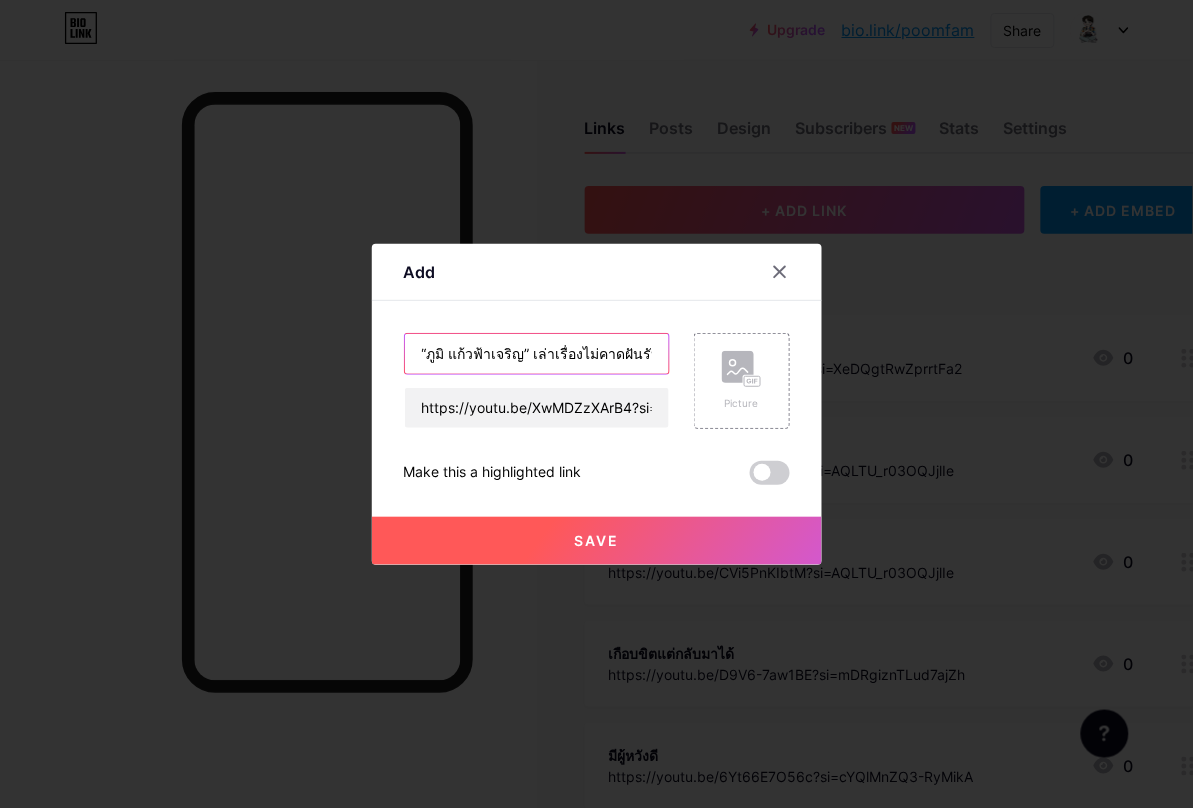 scroll, scrollTop: 0, scrollLeft: 166, axis: horizontal 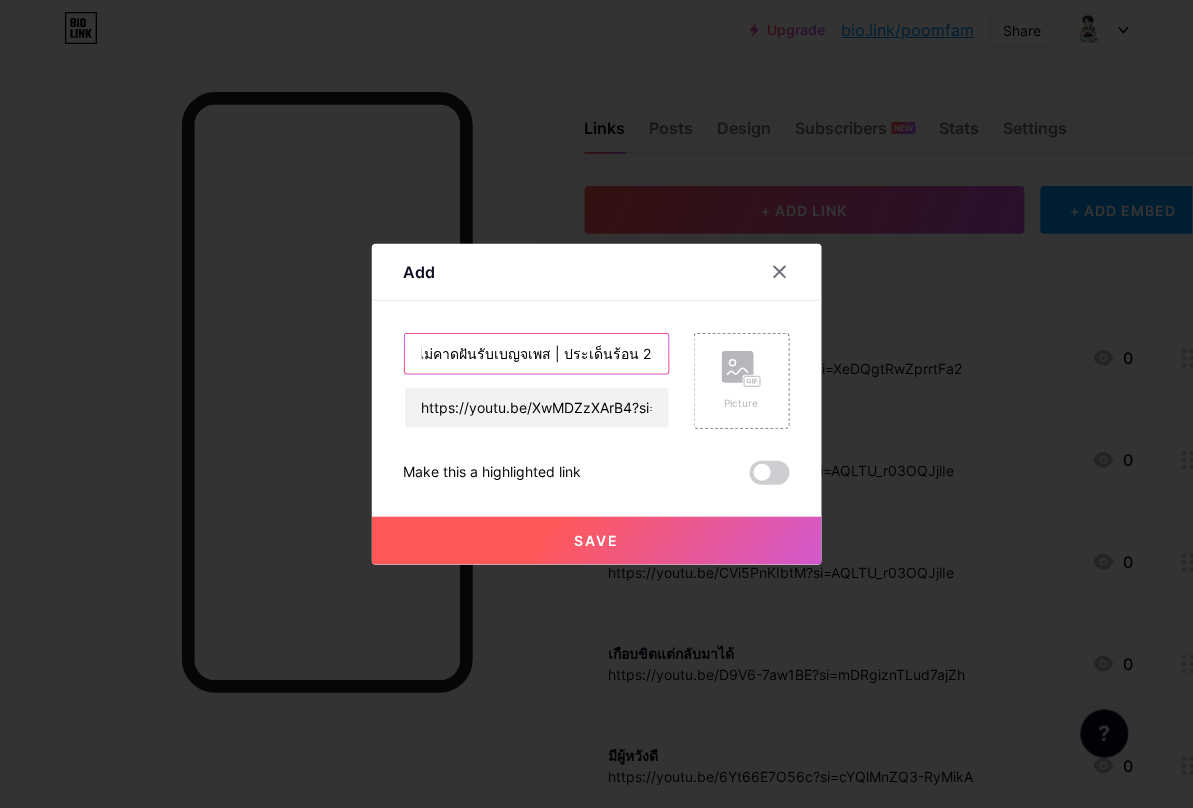 type on "“ภูมิ แก้วฟ้าเจริญ” เล่าเรื่องไม่คาดฝันรับเบญจเพส | ประเด็นร้อน 2025" 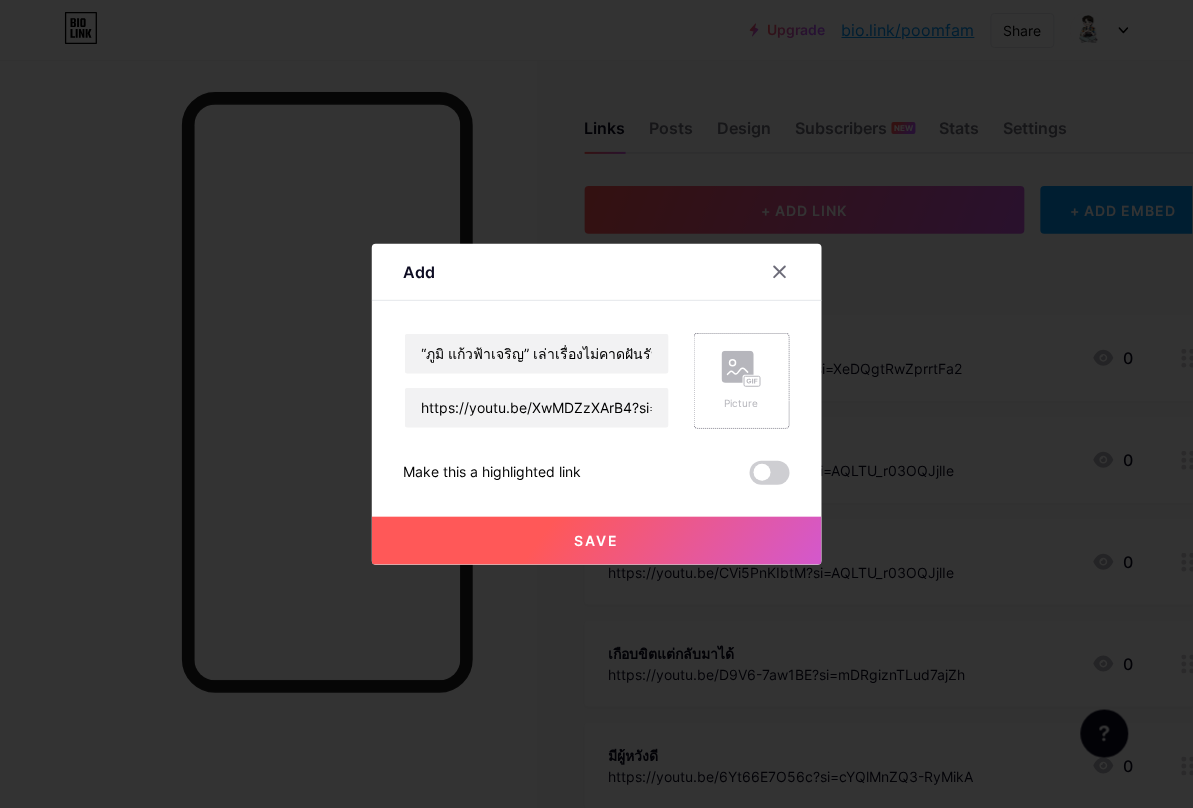 click on "Picture" at bounding box center [742, 381] 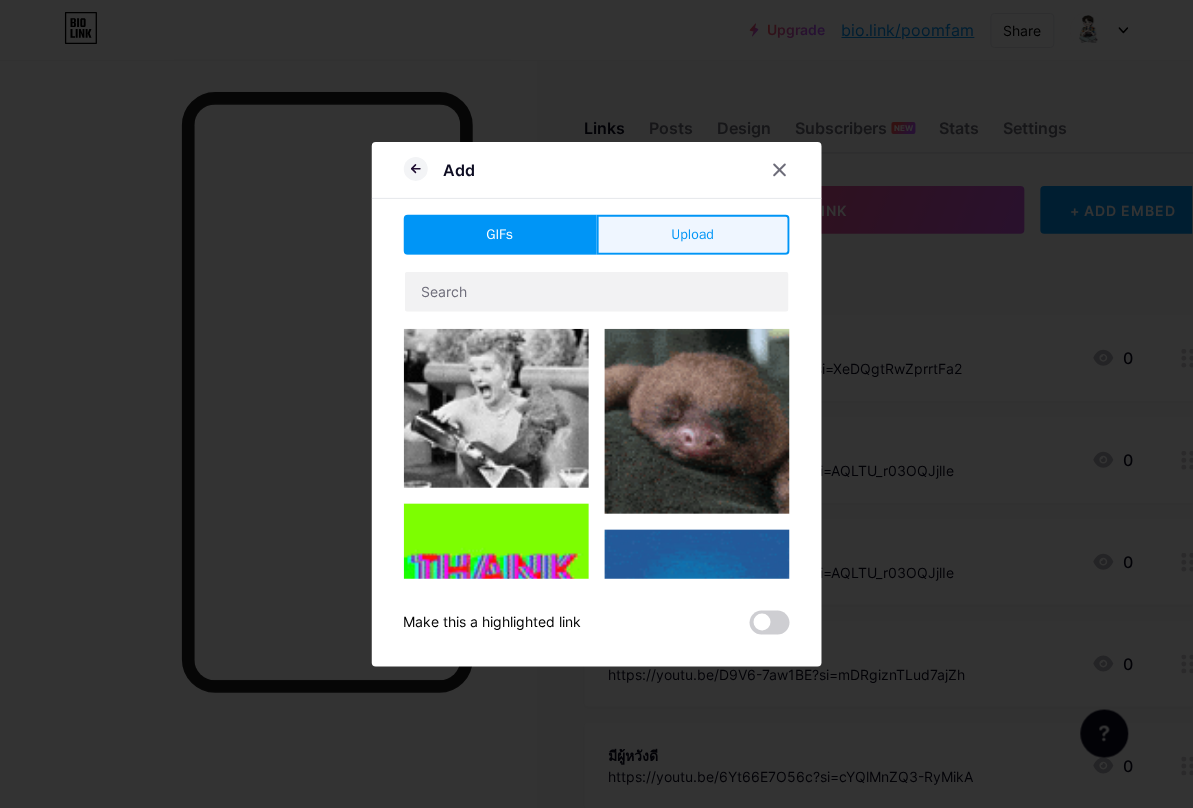 click on "Upload" at bounding box center (693, 234) 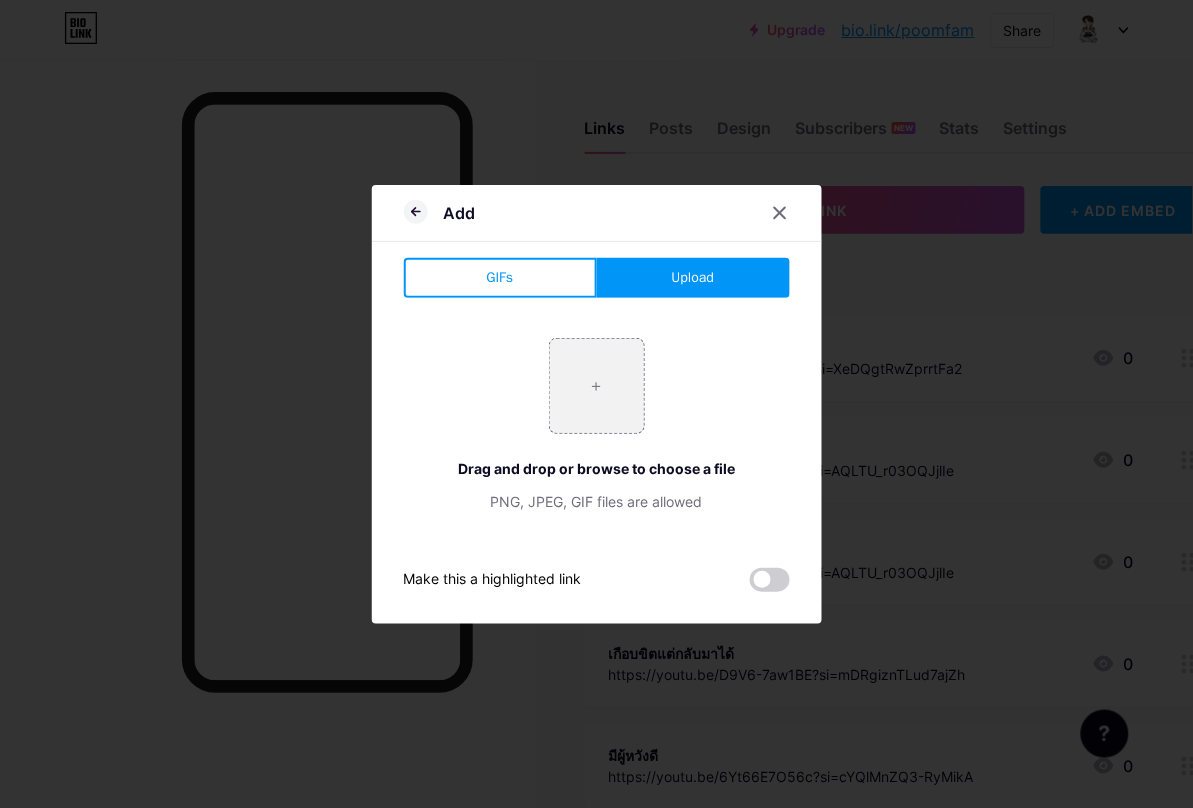 click on "Upload" at bounding box center [693, 277] 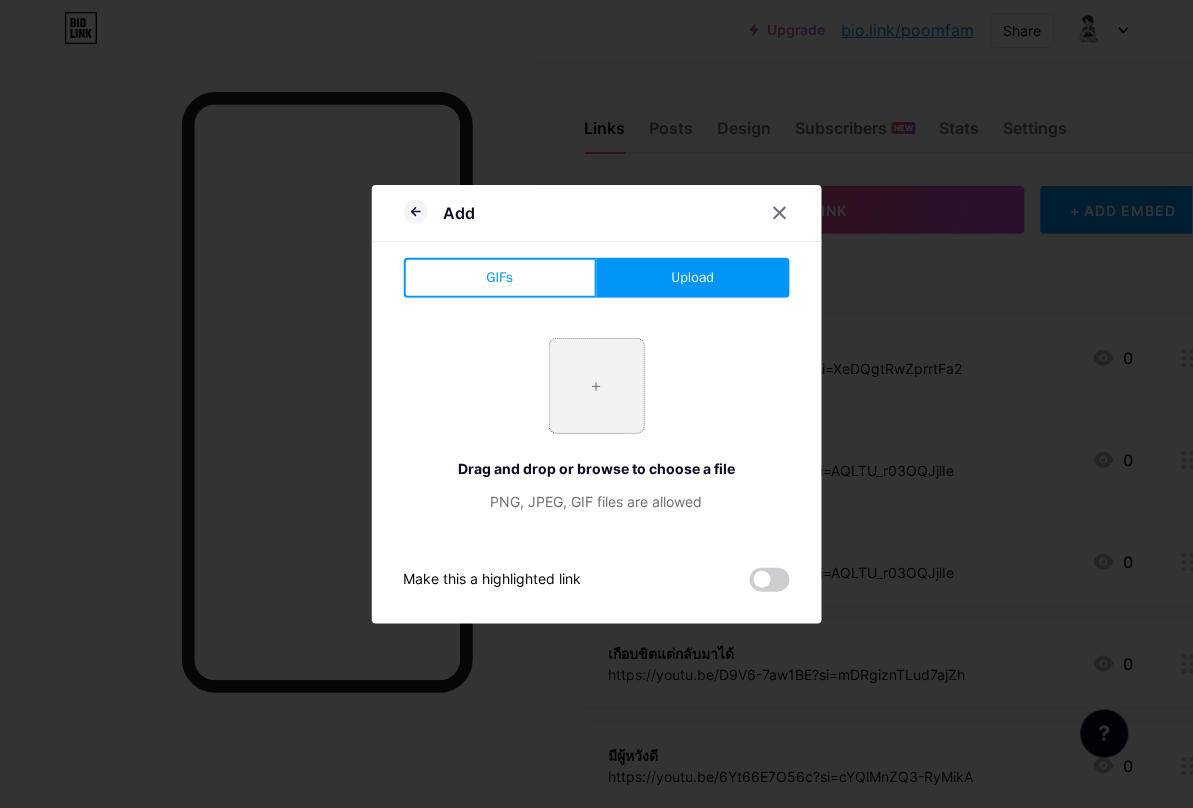 click at bounding box center (597, 386) 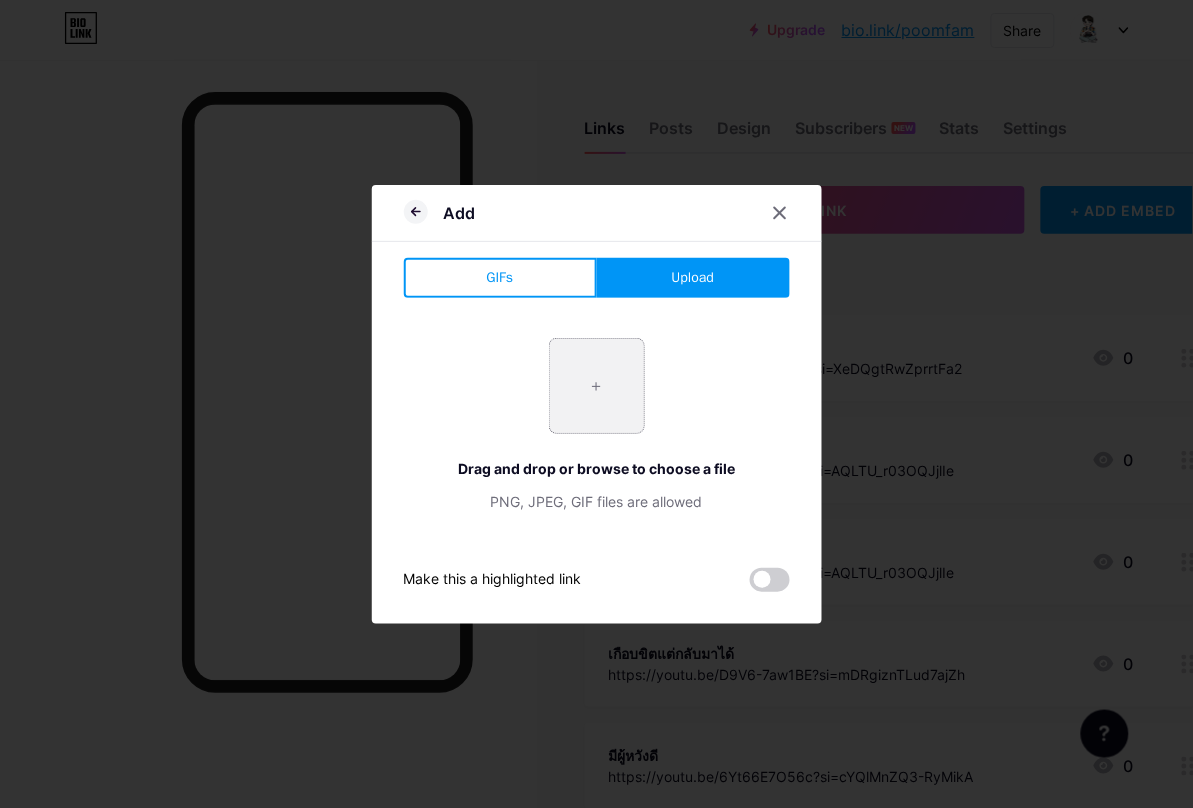 type on "C:\fakepath\messageImage_1754450889203.jpg" 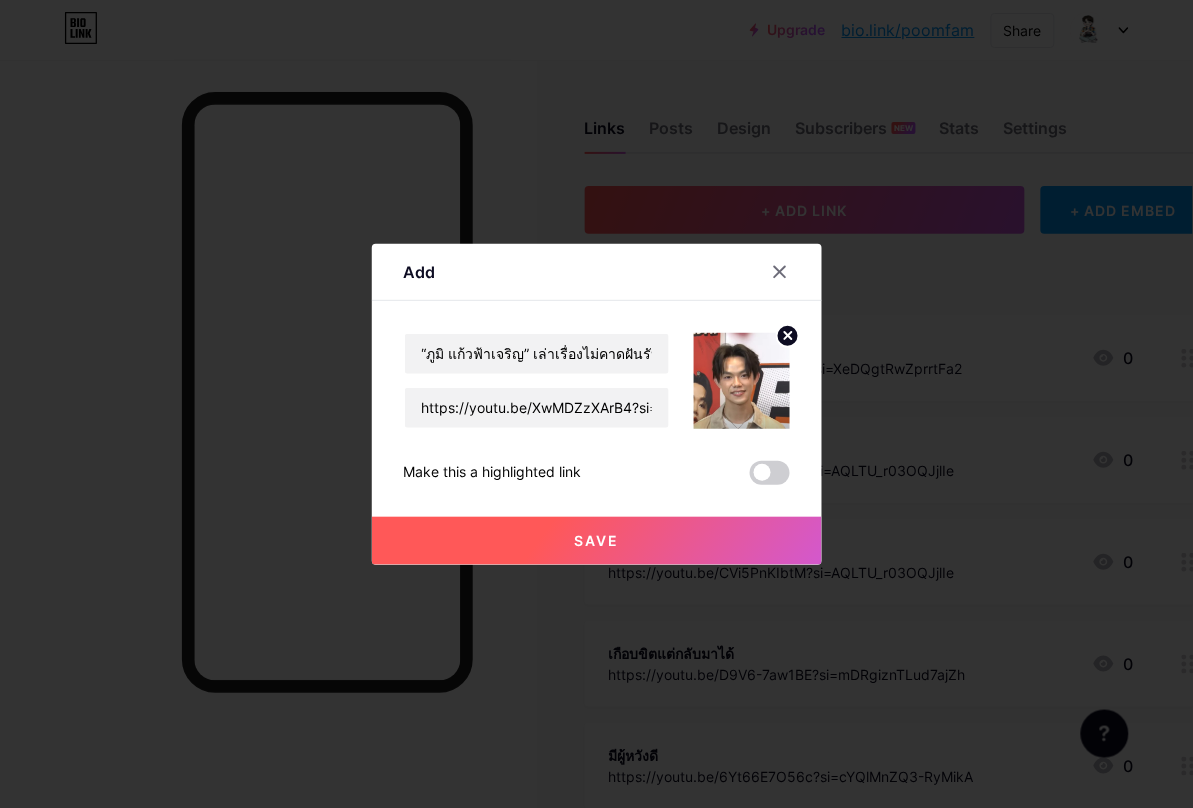 click on "Save" at bounding box center [596, 540] 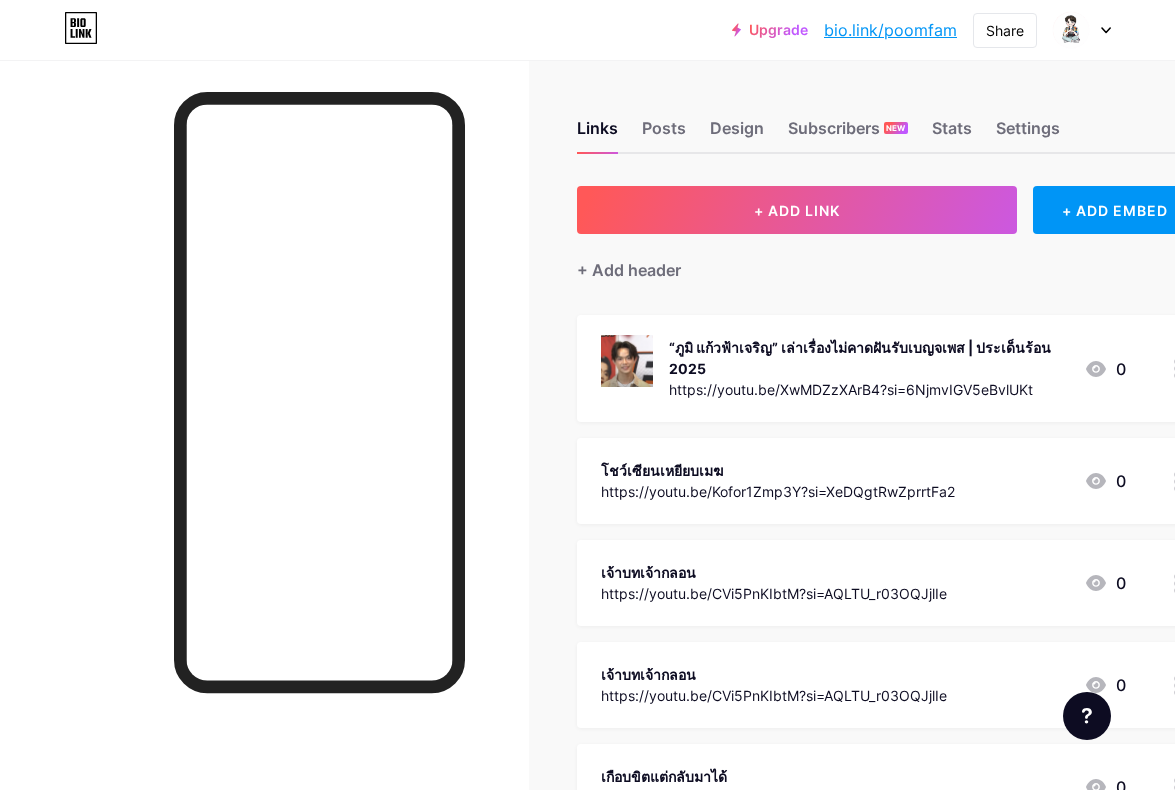 click 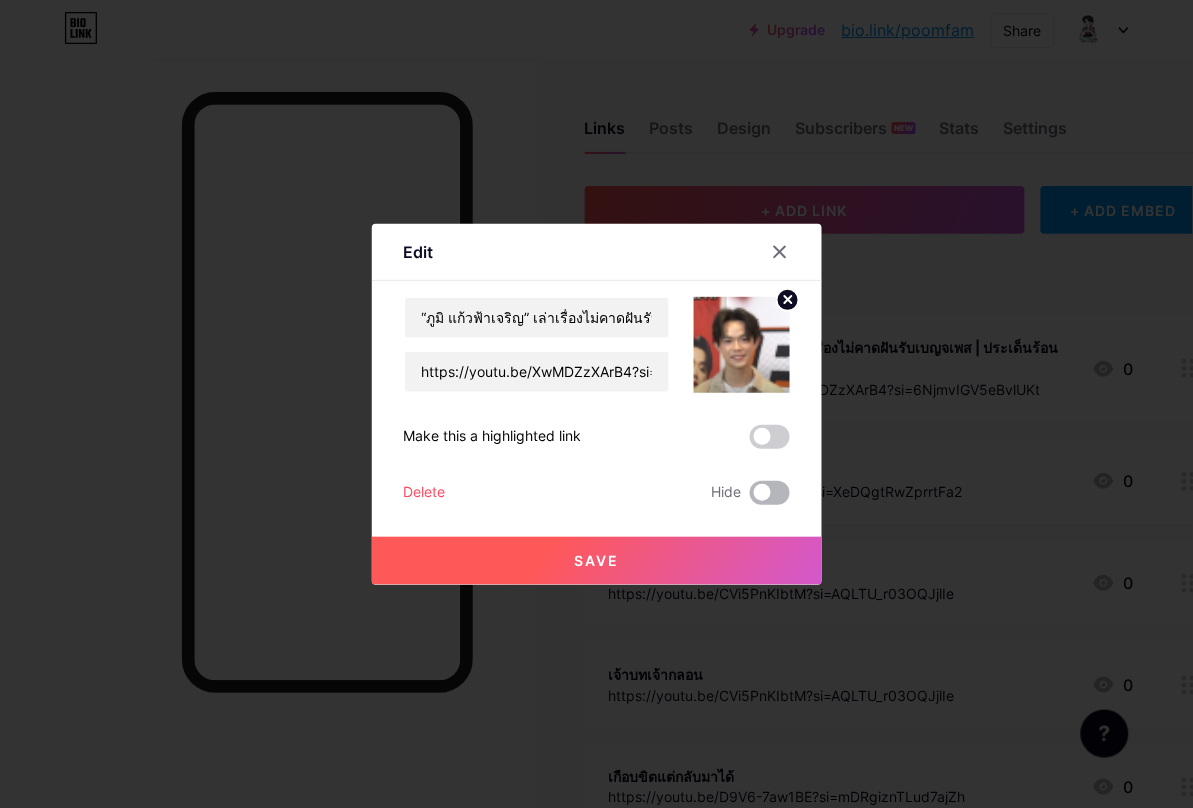 click at bounding box center (770, 493) 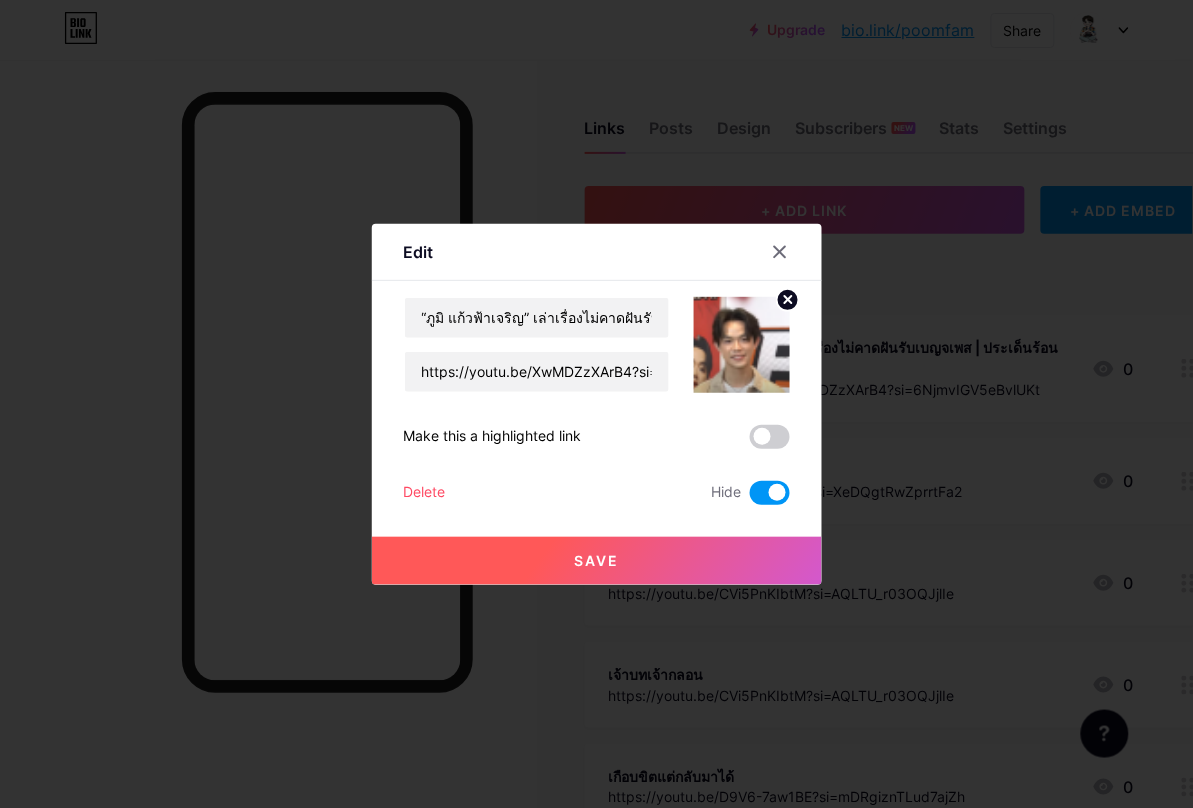 click on "Save" at bounding box center (596, 560) 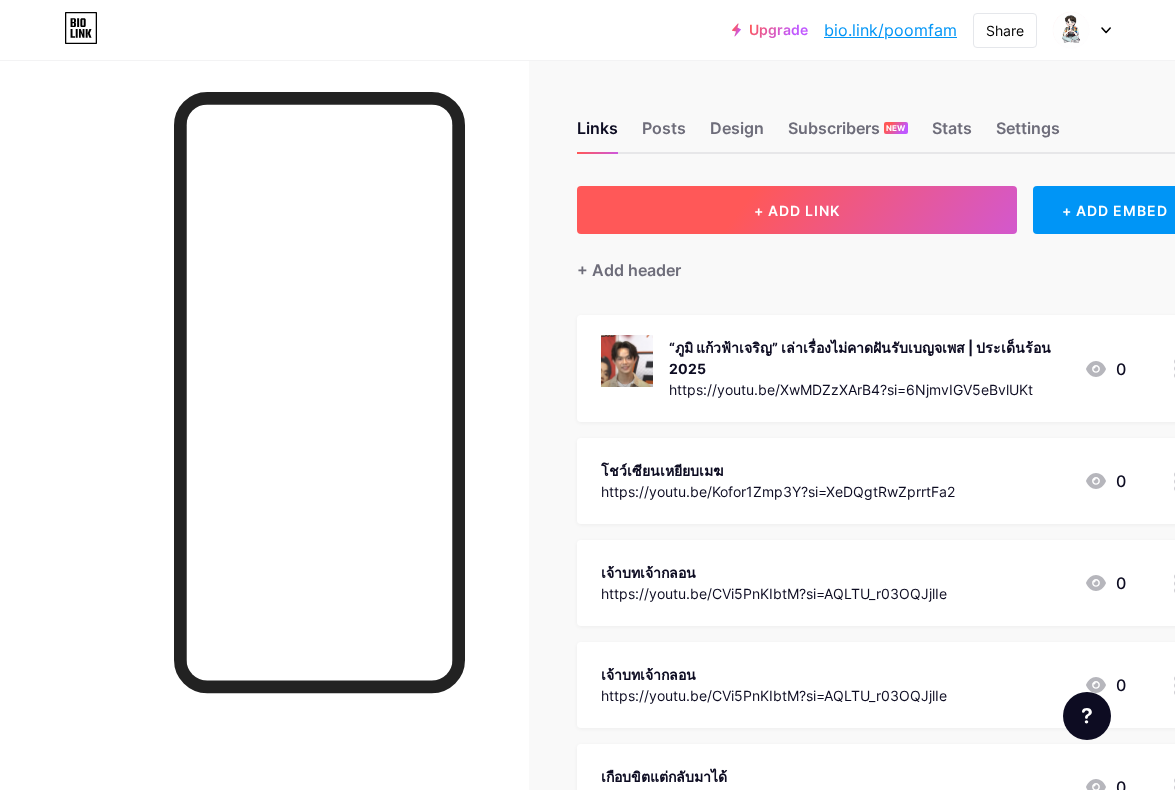 click on "+ ADD LINK" at bounding box center [797, 210] 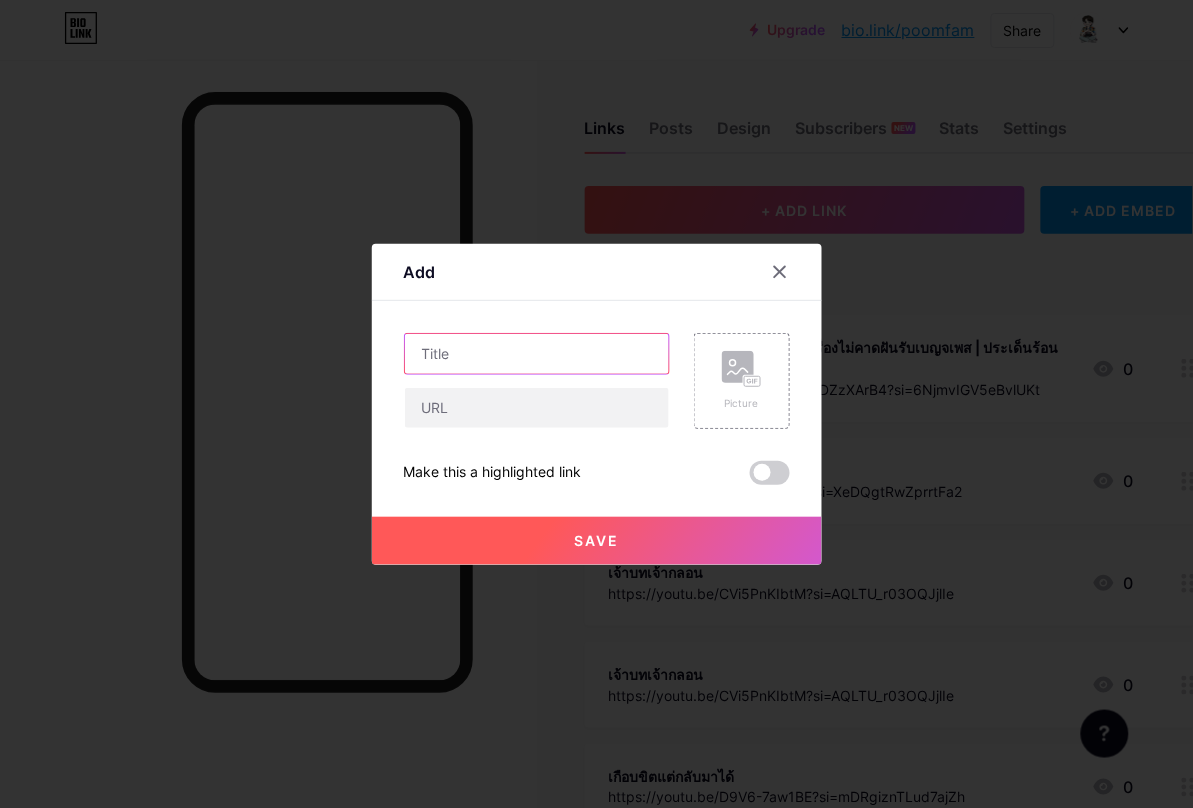 click at bounding box center [537, 354] 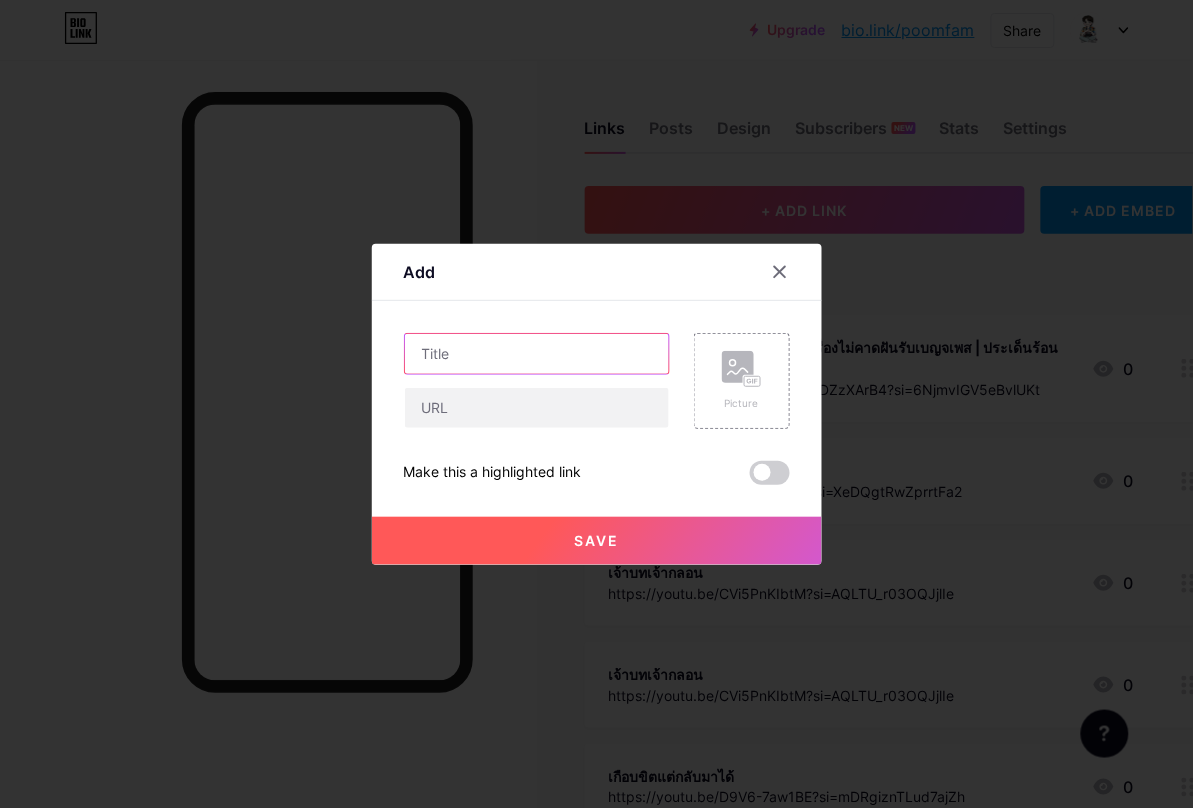 paste on "รายการ oneบันเทิง 04 สิงหาคม 2568 | oneบันเทิง FULL EP. 2025" 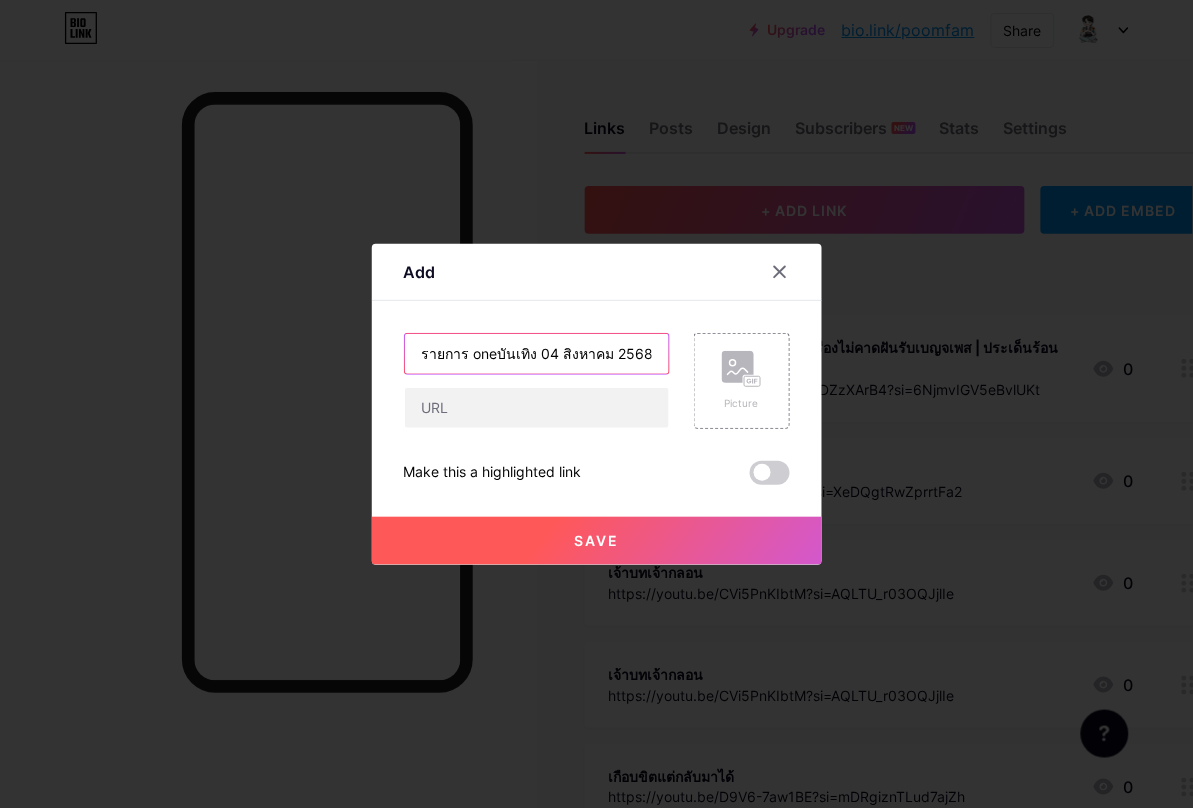 scroll, scrollTop: 0, scrollLeft: 170, axis: horizontal 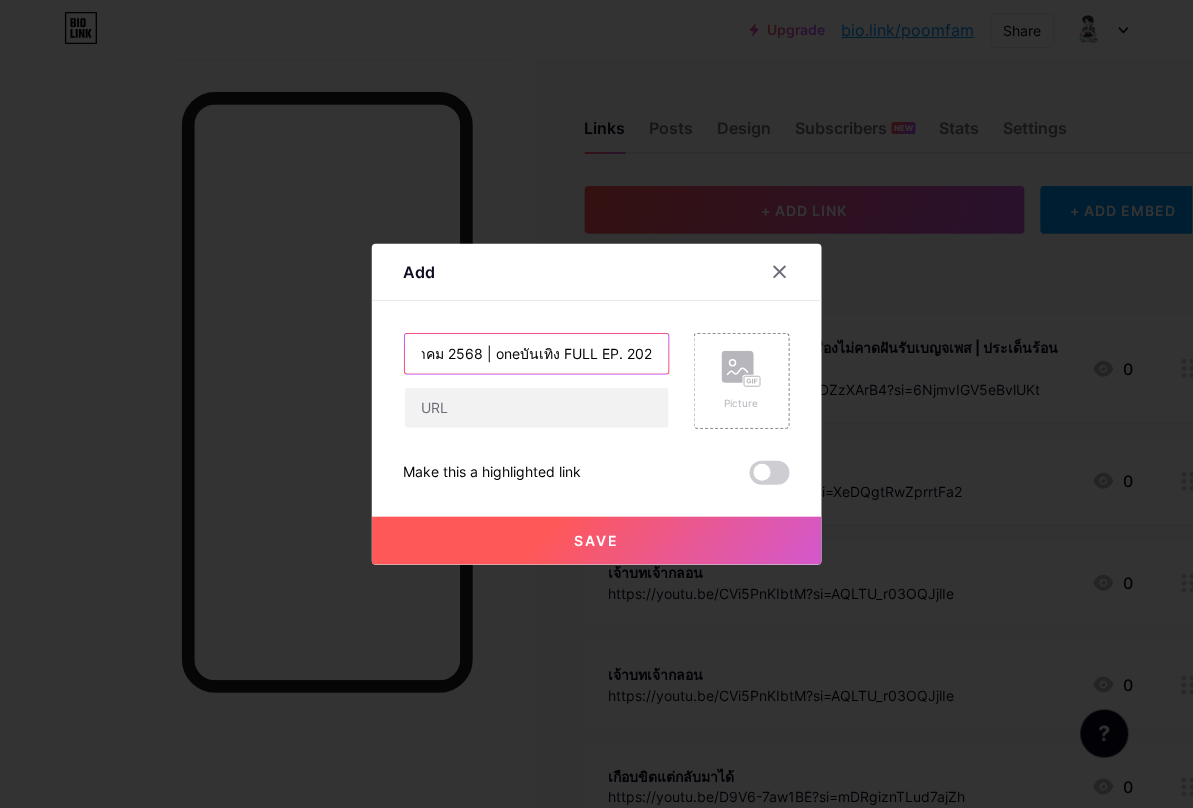 type on "รายการ oneบันเทิง 04 สิงหาคม 2568 | oneบันเทิง FULL EP. 2025" 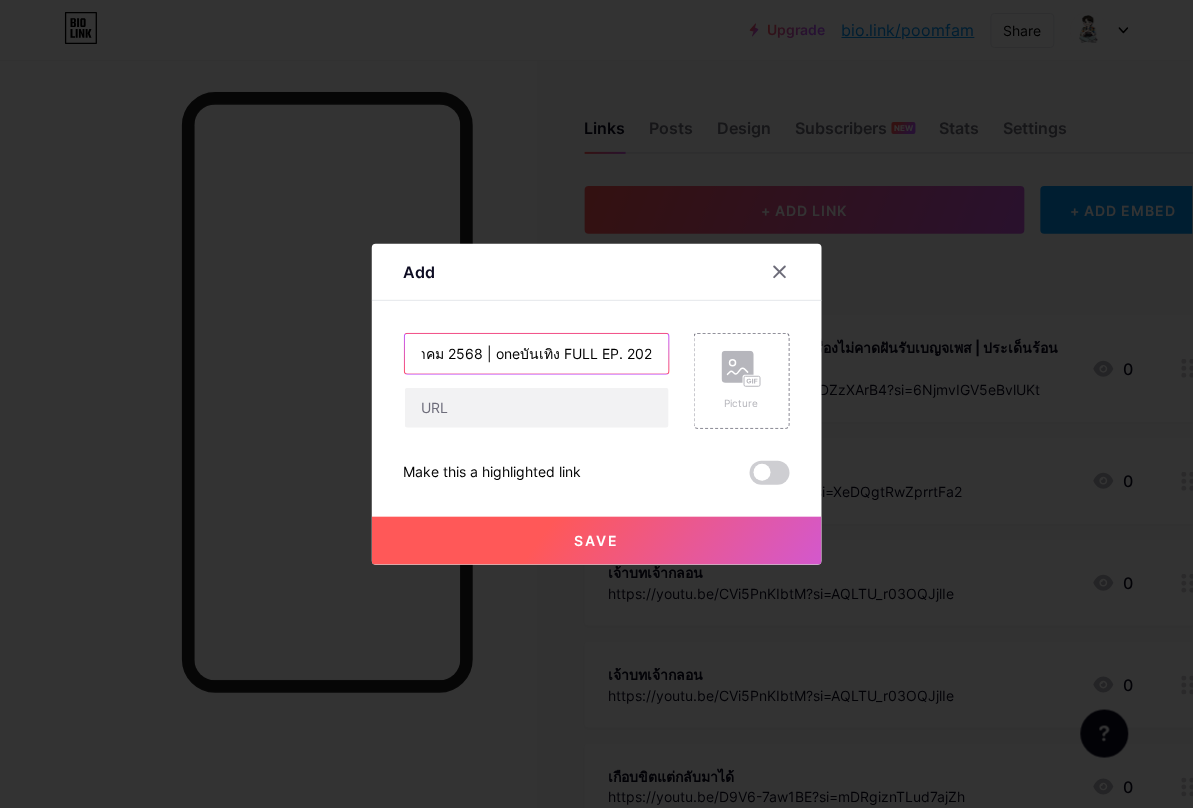 scroll, scrollTop: 0, scrollLeft: 0, axis: both 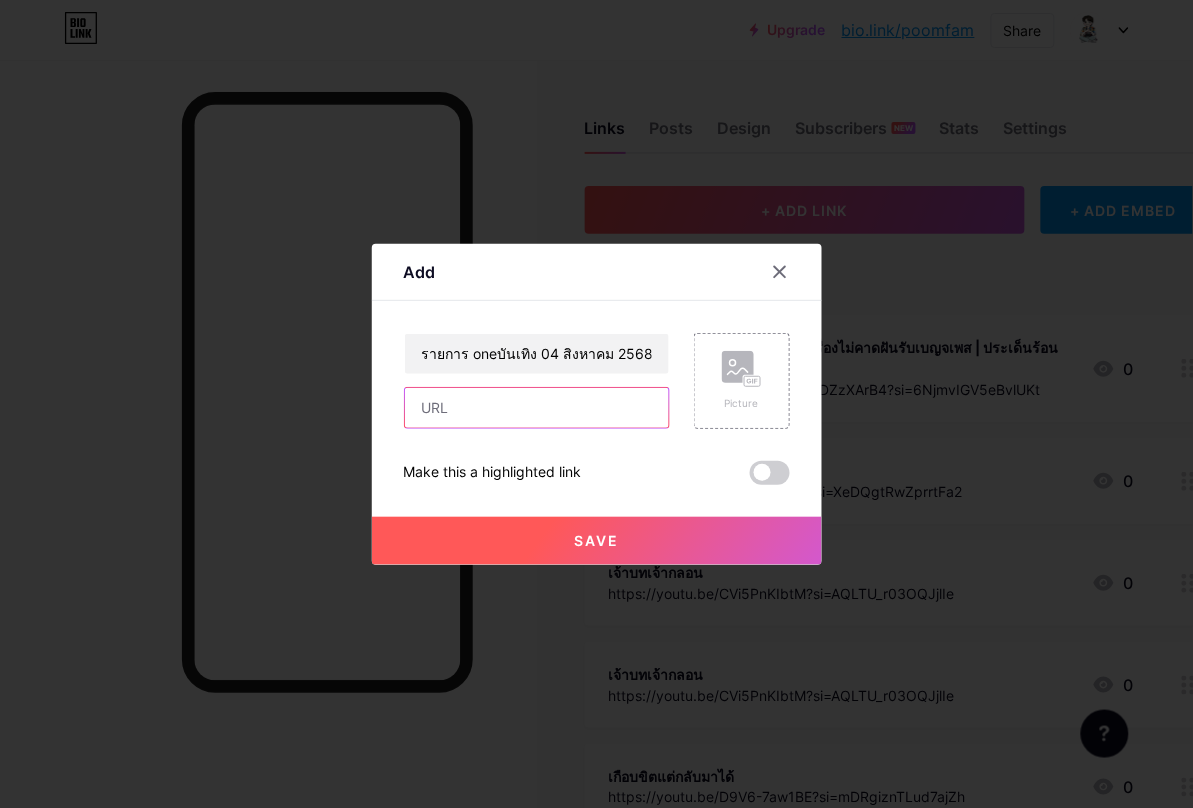 click at bounding box center [537, 408] 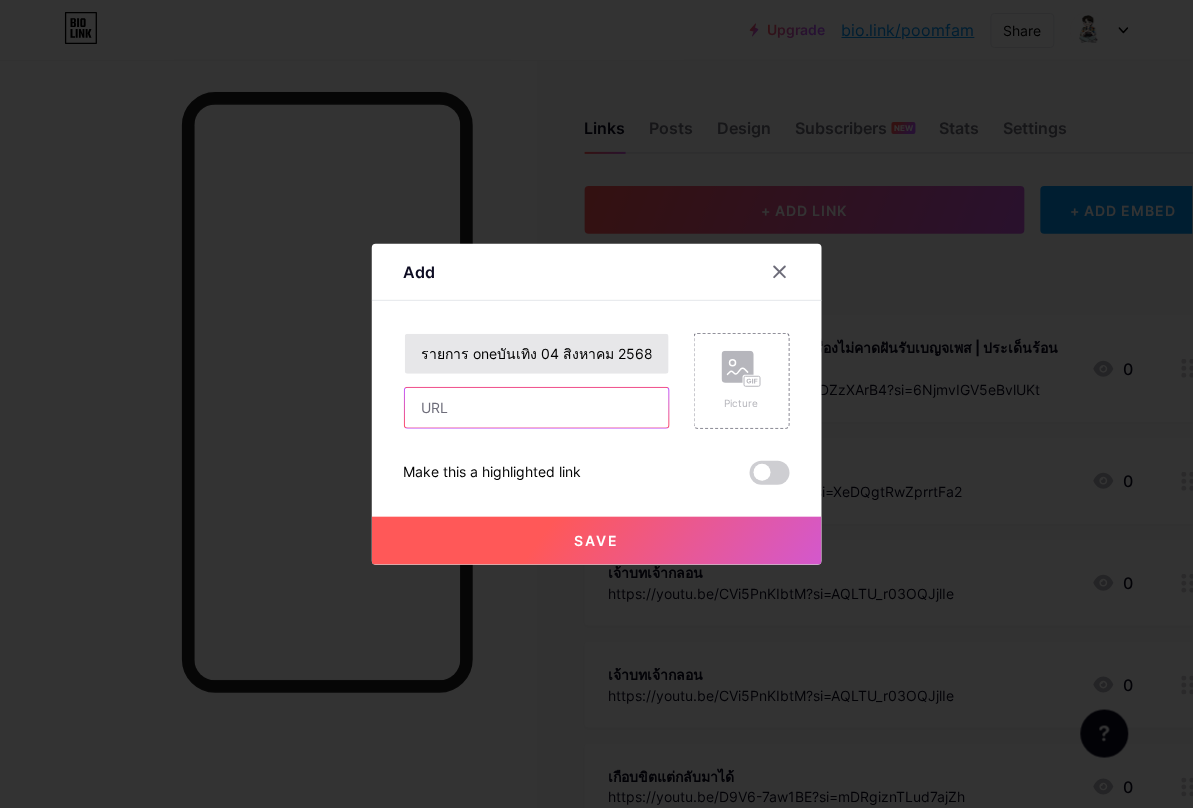 paste on "https://youtu.be/EMP9QD_aNRg?si=zaDtZY7-HU8bQlc9" 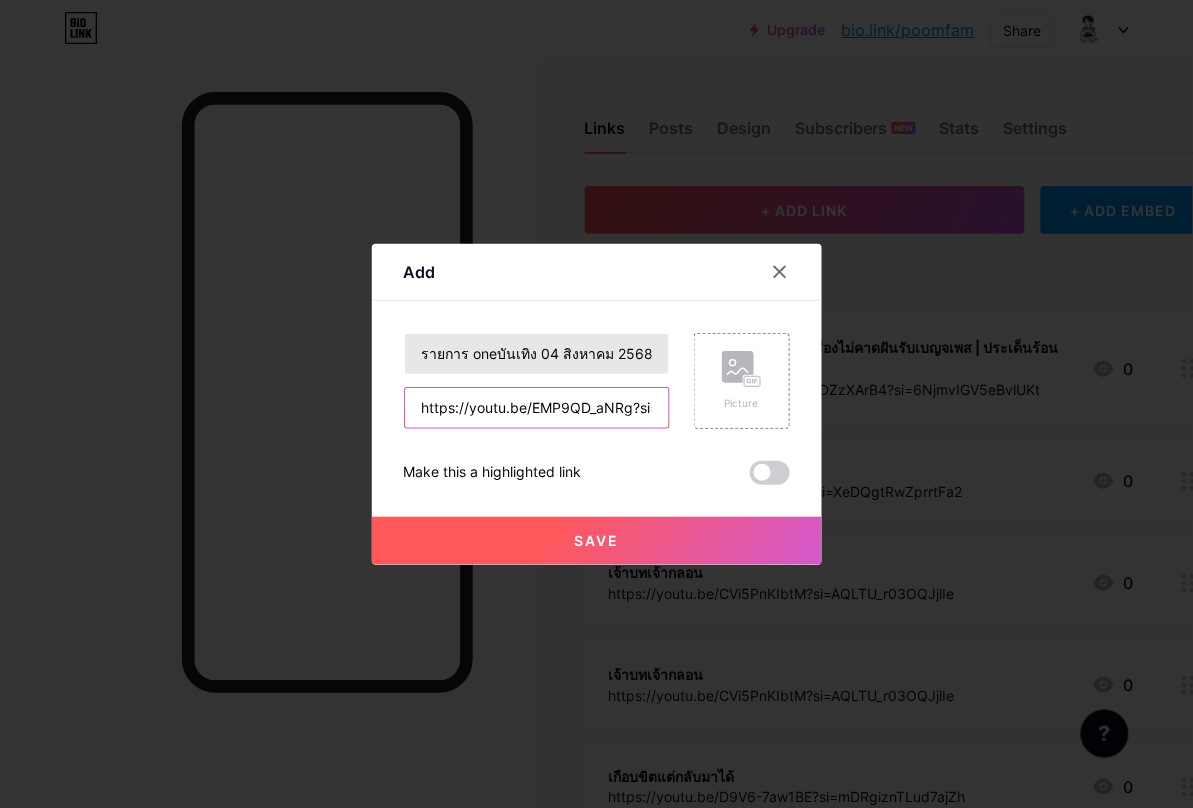 scroll, scrollTop: 0, scrollLeft: 141, axis: horizontal 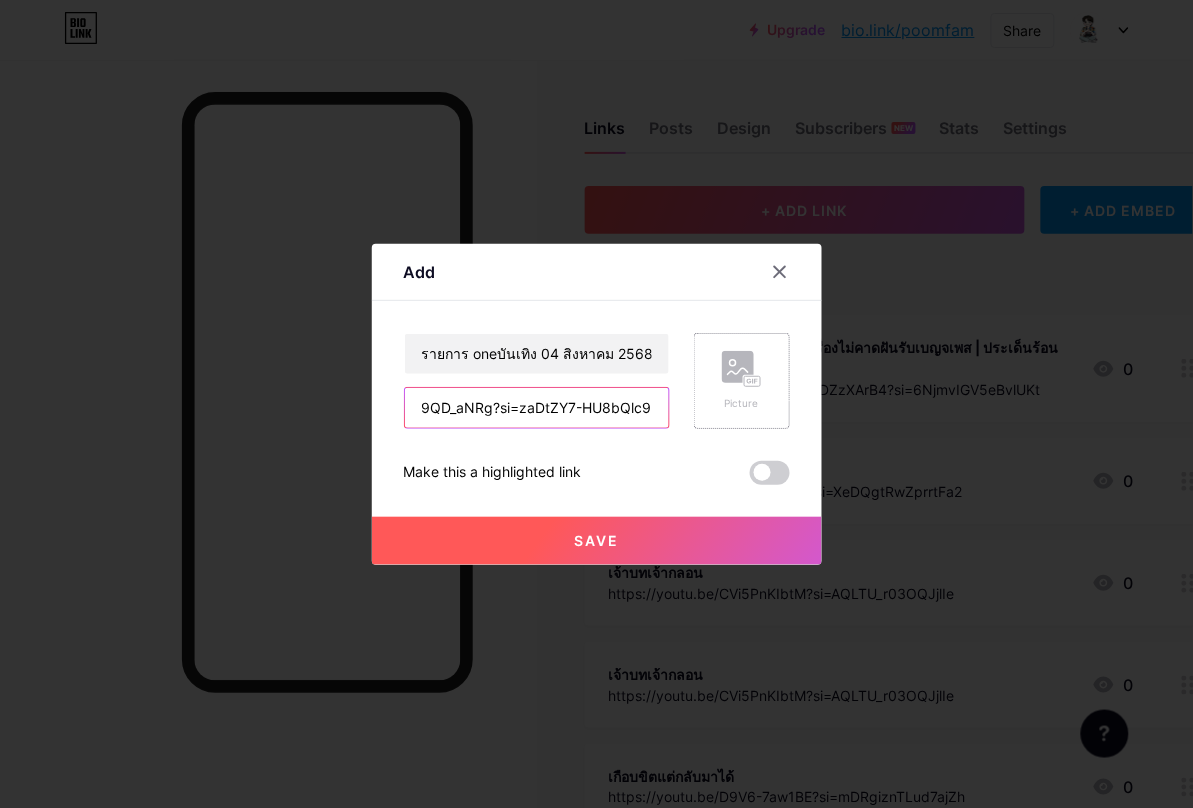 type on "https://youtu.be/EMP9QD_aNRg?si=zaDtZY7-HU8bQlc9" 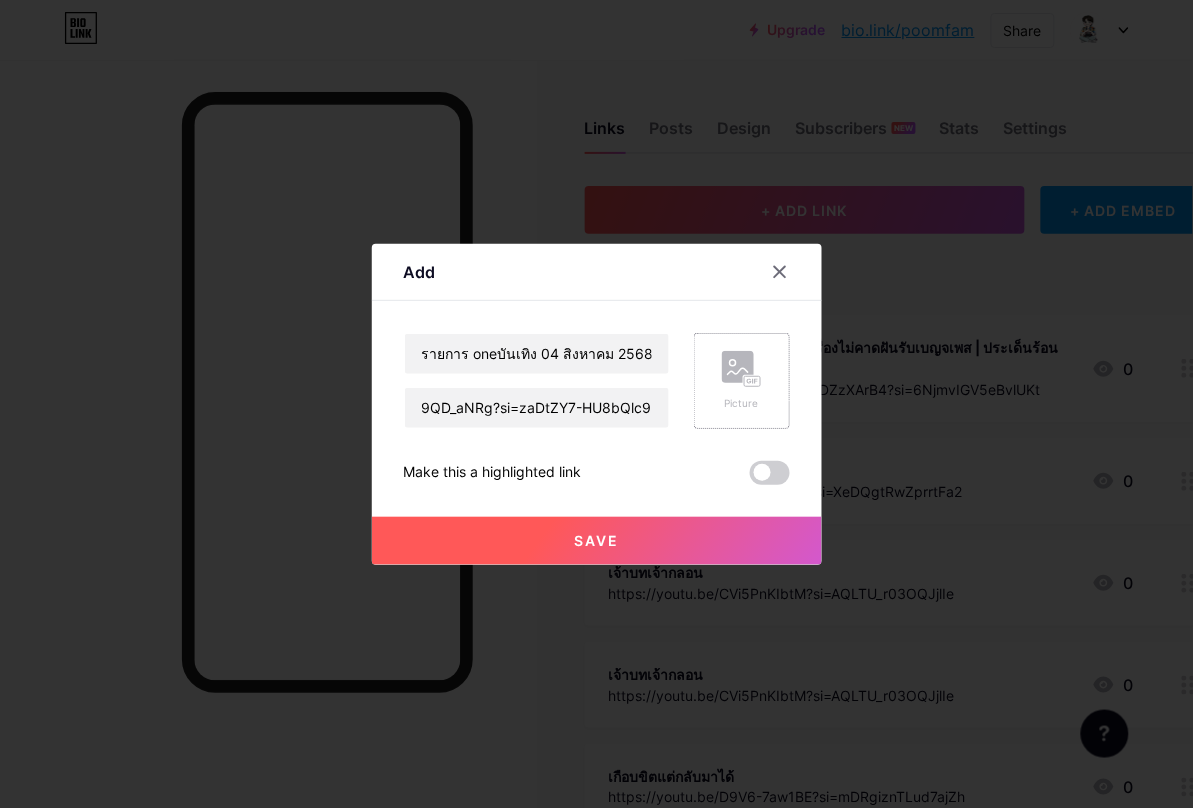 click 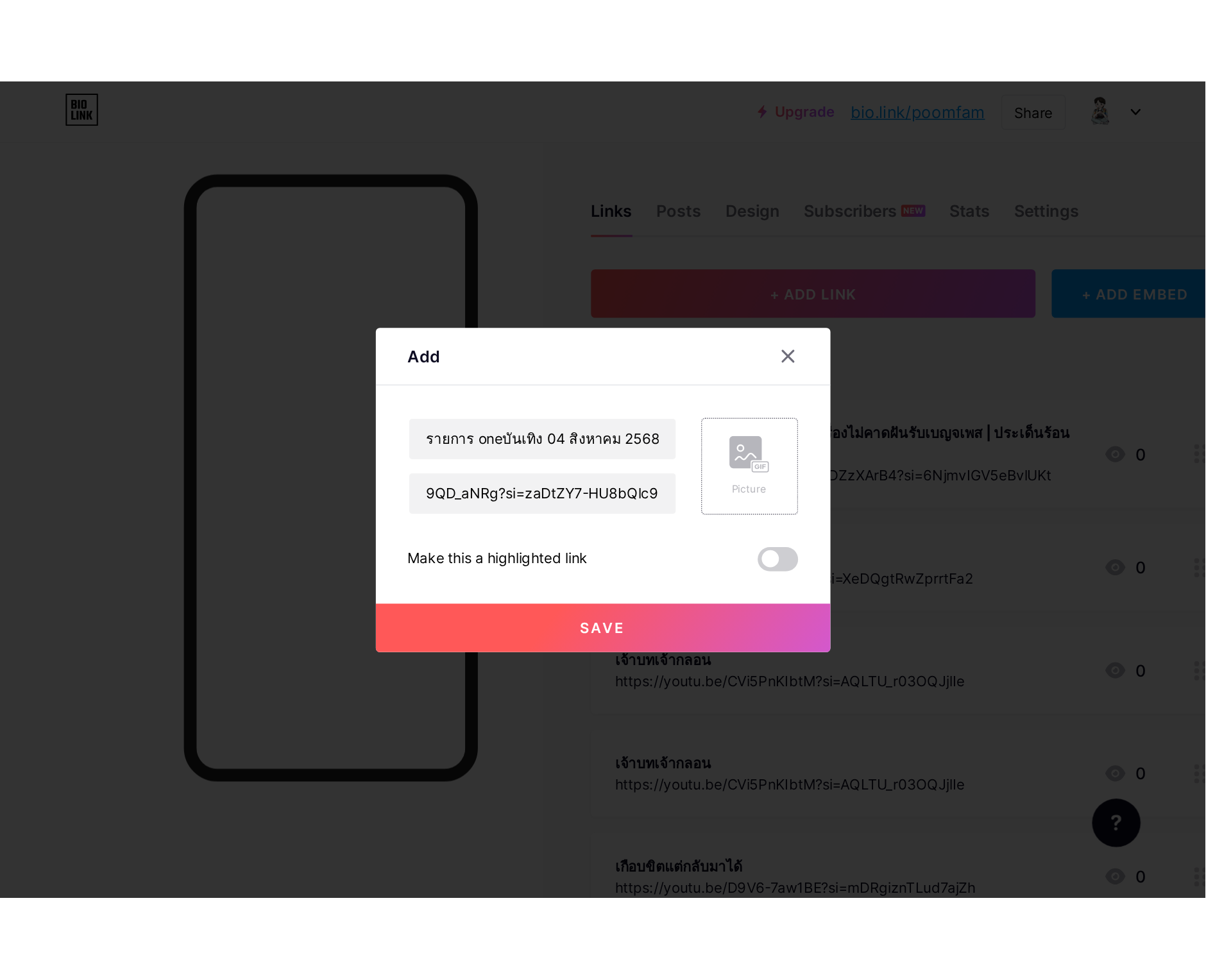 scroll, scrollTop: 0, scrollLeft: 0, axis: both 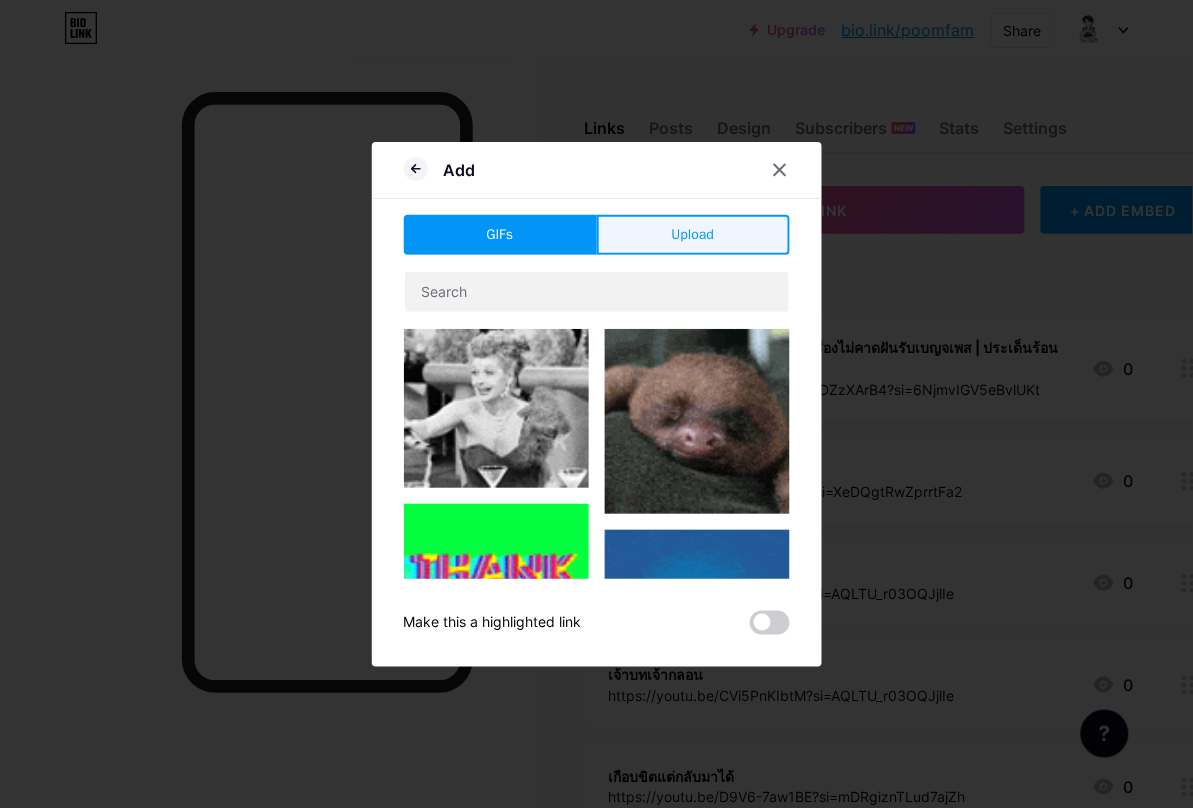 click on "Upload" at bounding box center [693, 234] 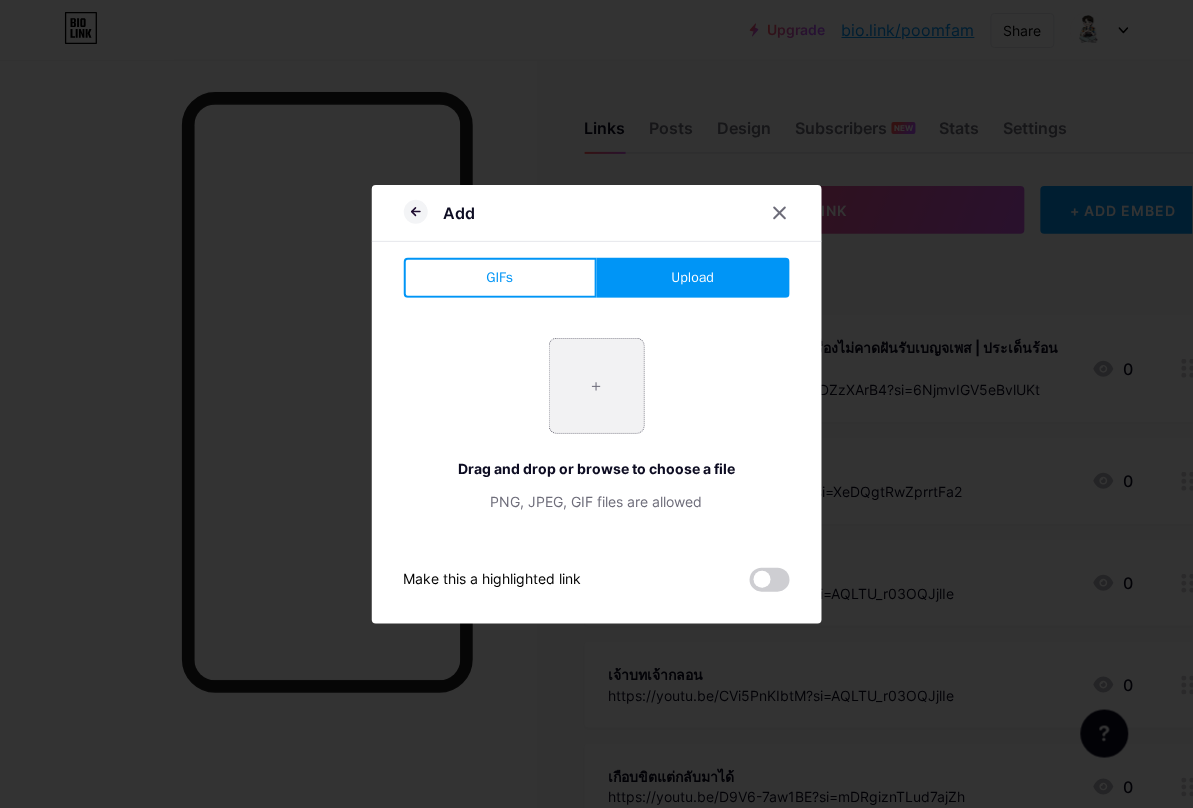 click at bounding box center [597, 386] 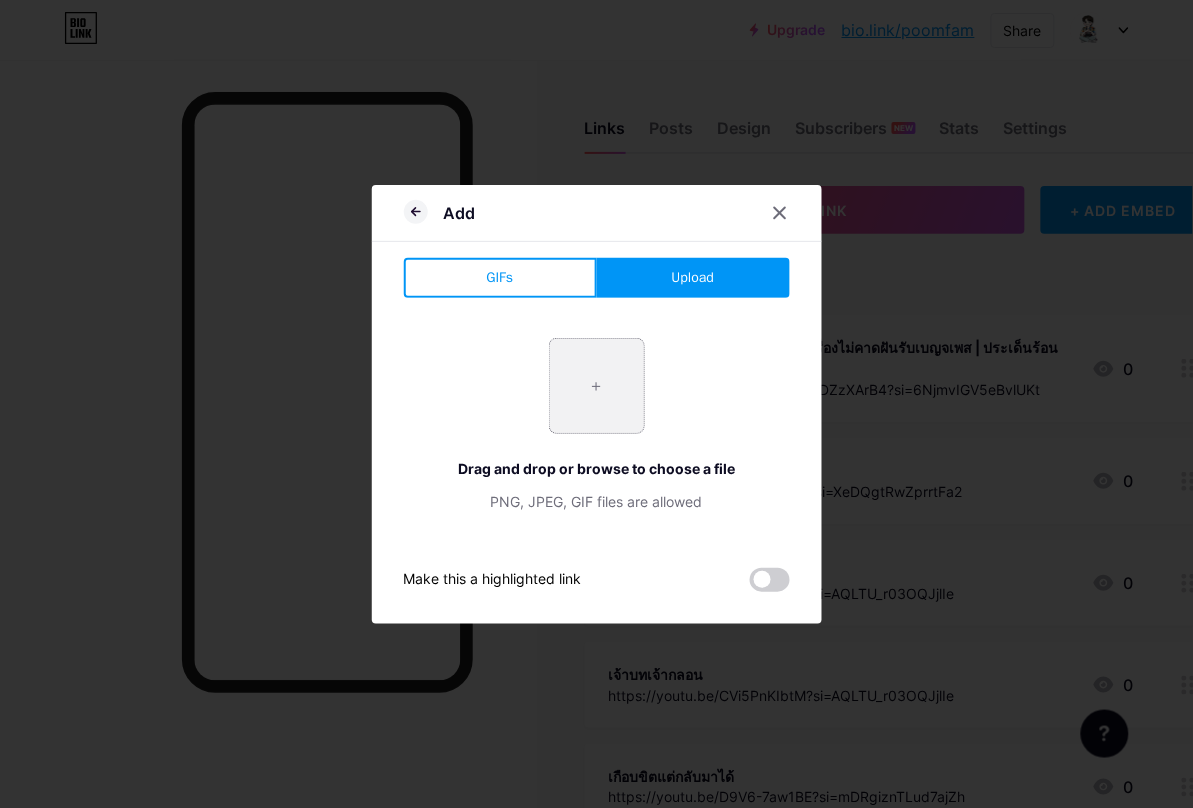 type on "C:\fakepath\messageImage_1754451007876.jpg" 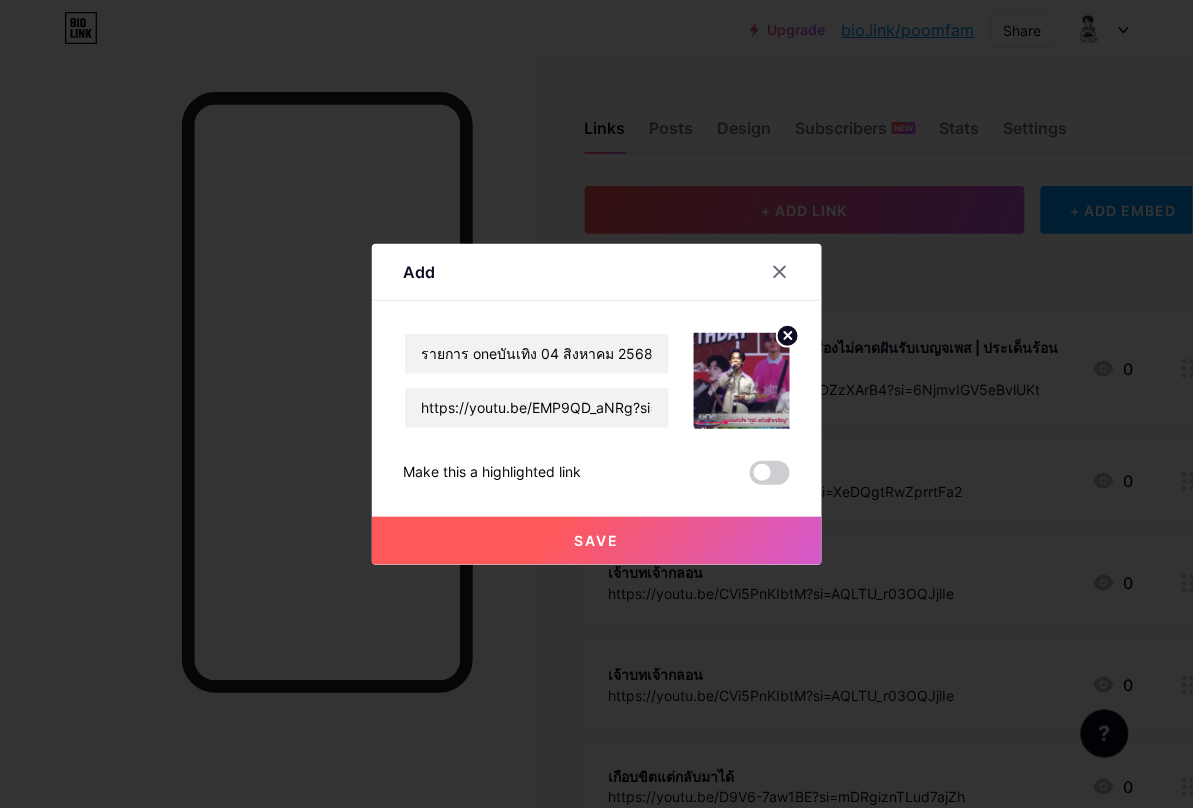 click on "Save" at bounding box center [596, 540] 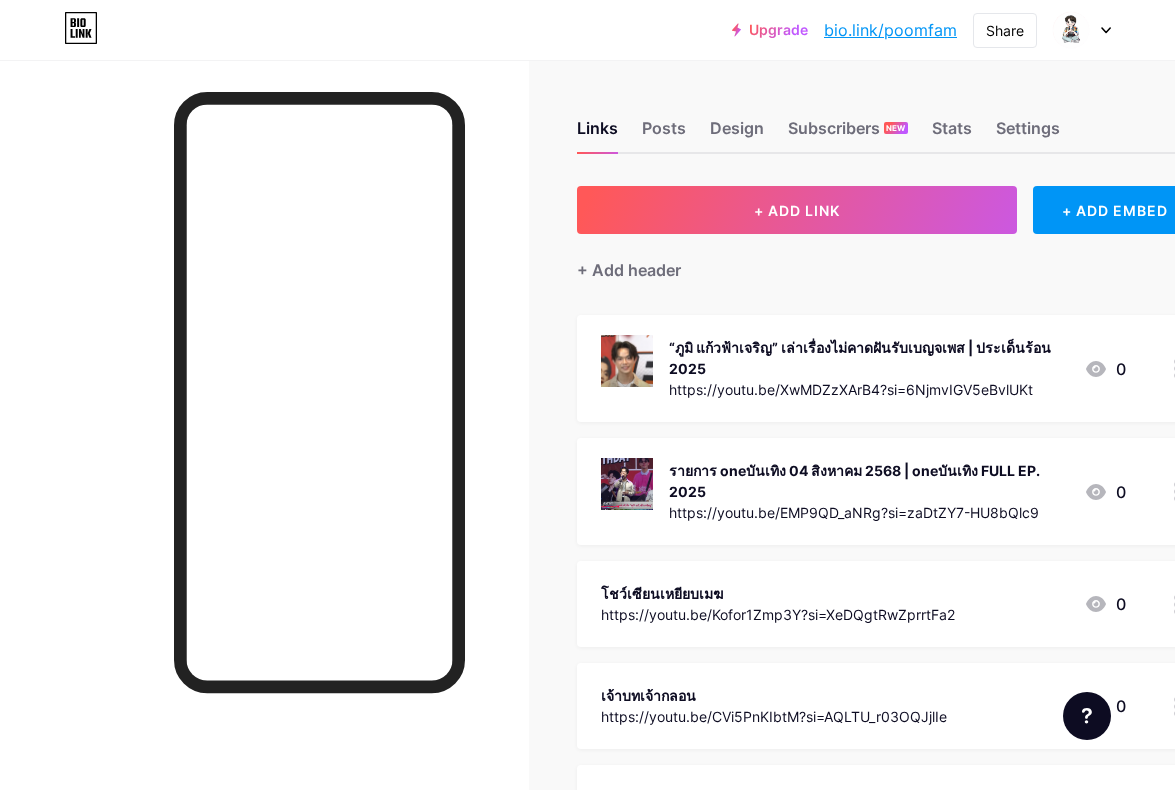 click 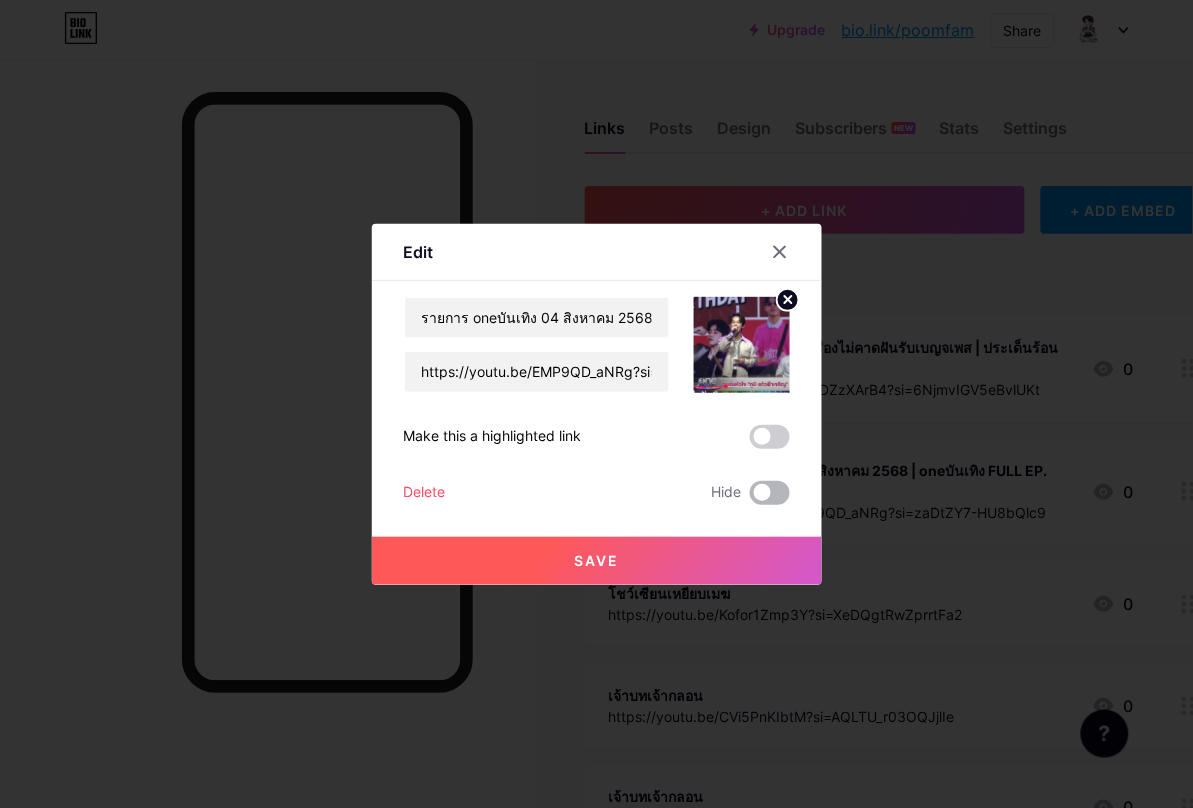 click at bounding box center (770, 493) 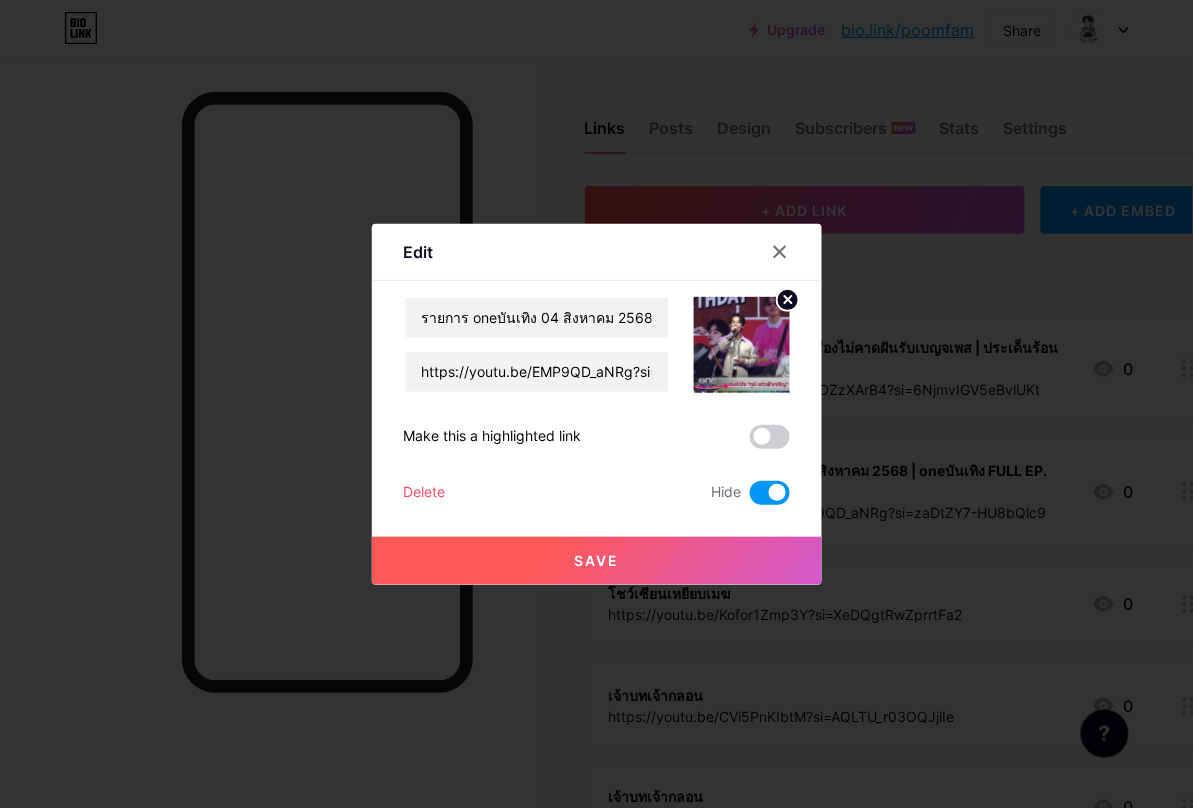 click on "Save" at bounding box center [596, 560] 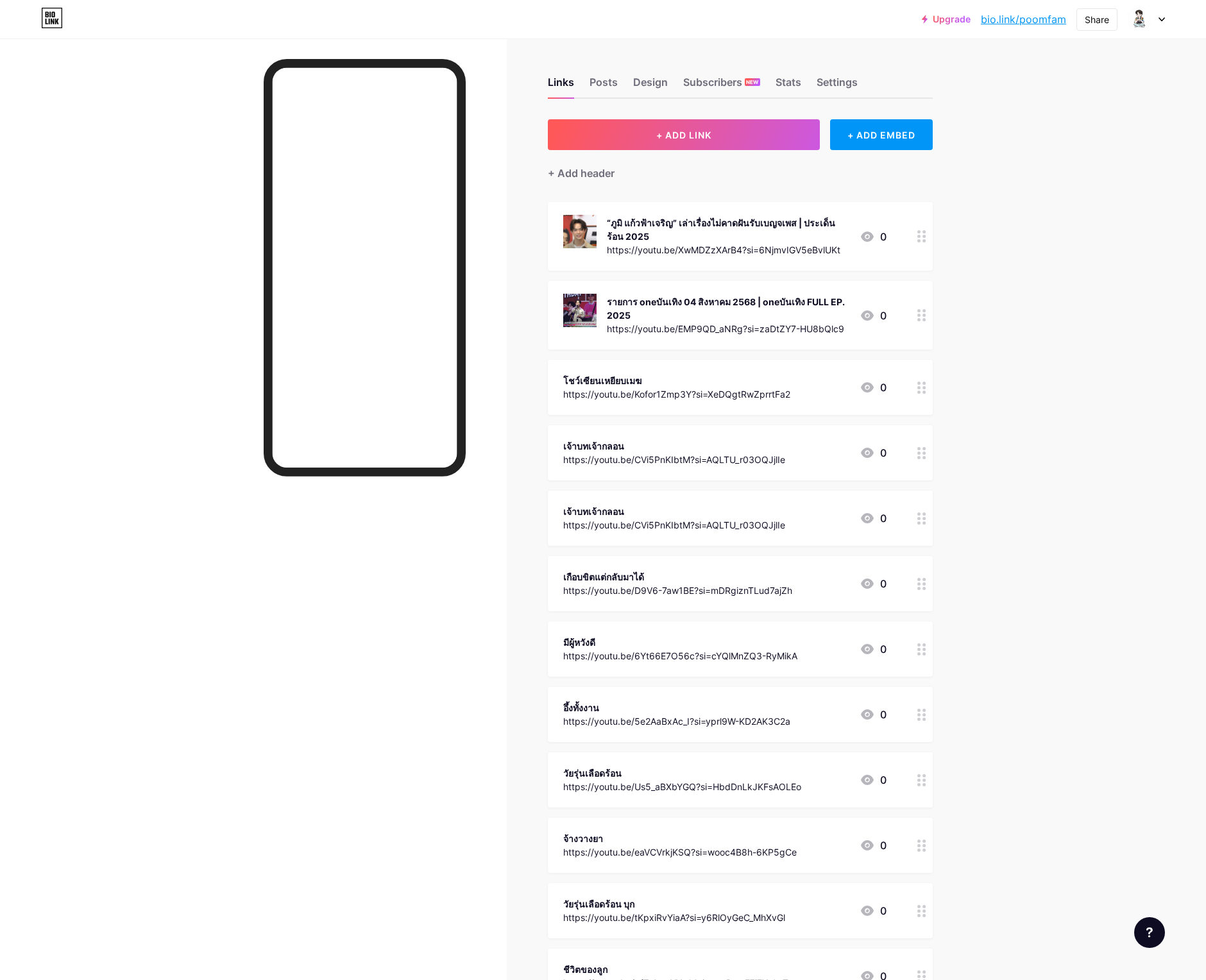 drag, startPoint x: 738, startPoint y: 0, endPoint x: 295, endPoint y: 605, distance: 749.849 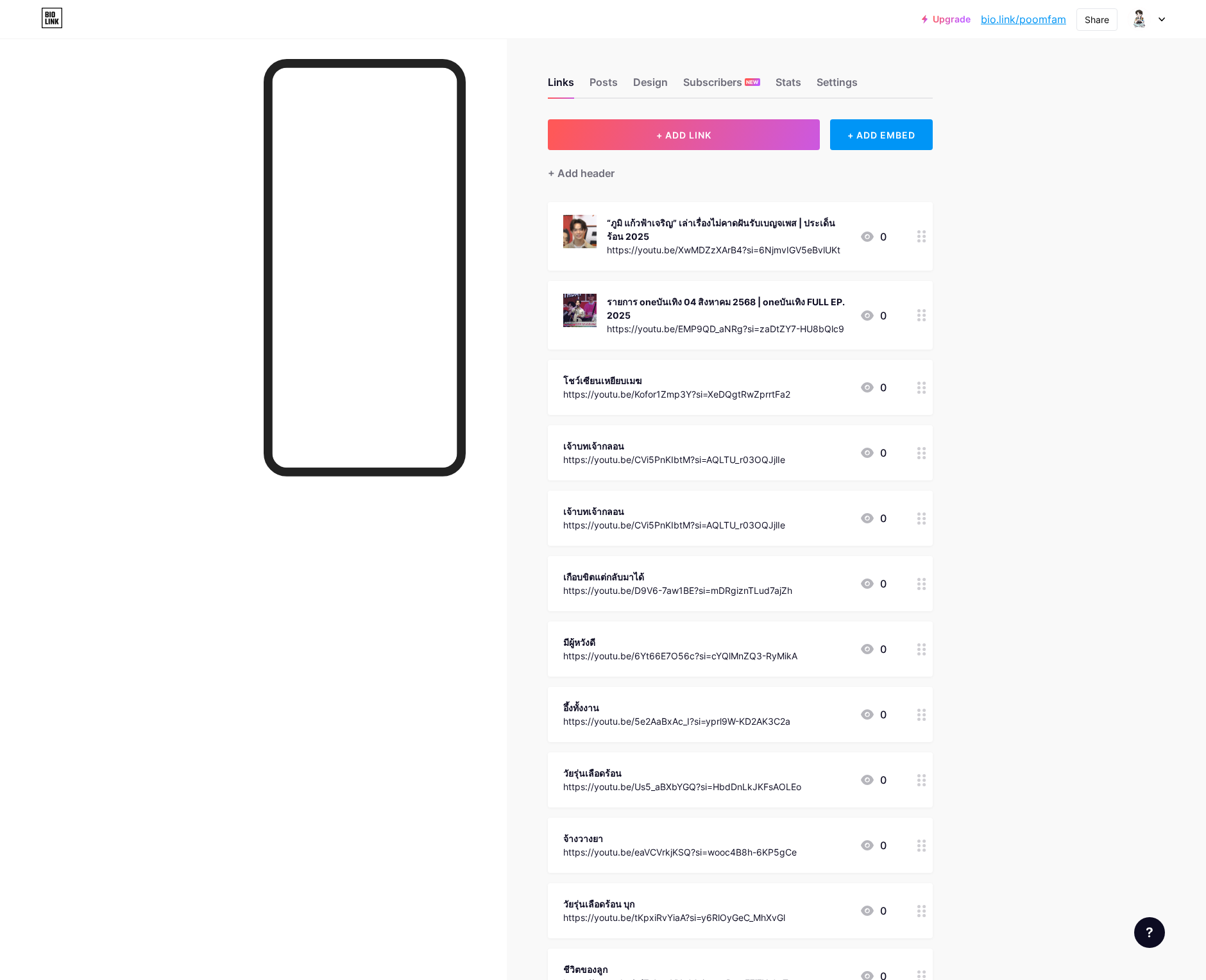 type 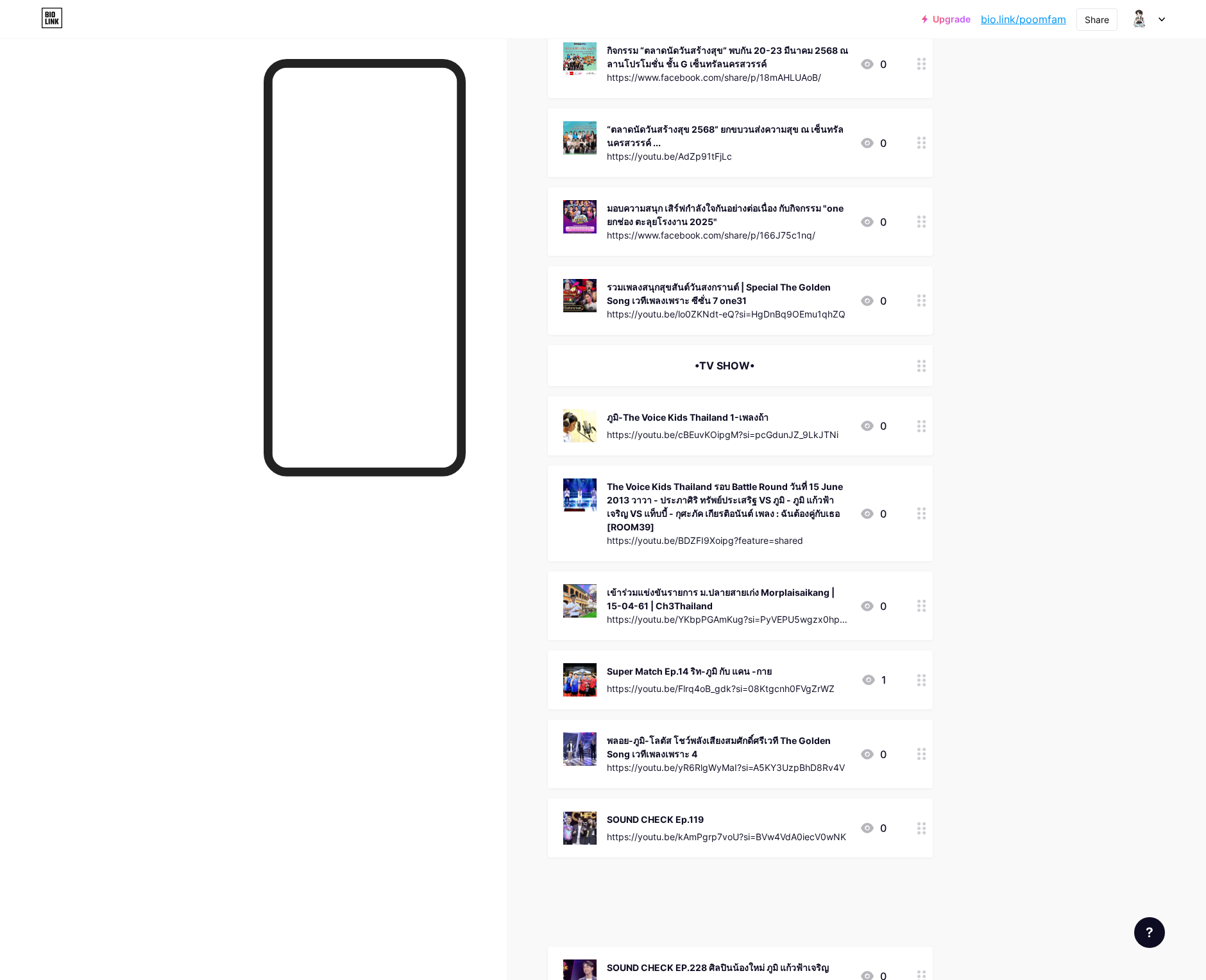 scroll, scrollTop: 17277, scrollLeft: 0, axis: vertical 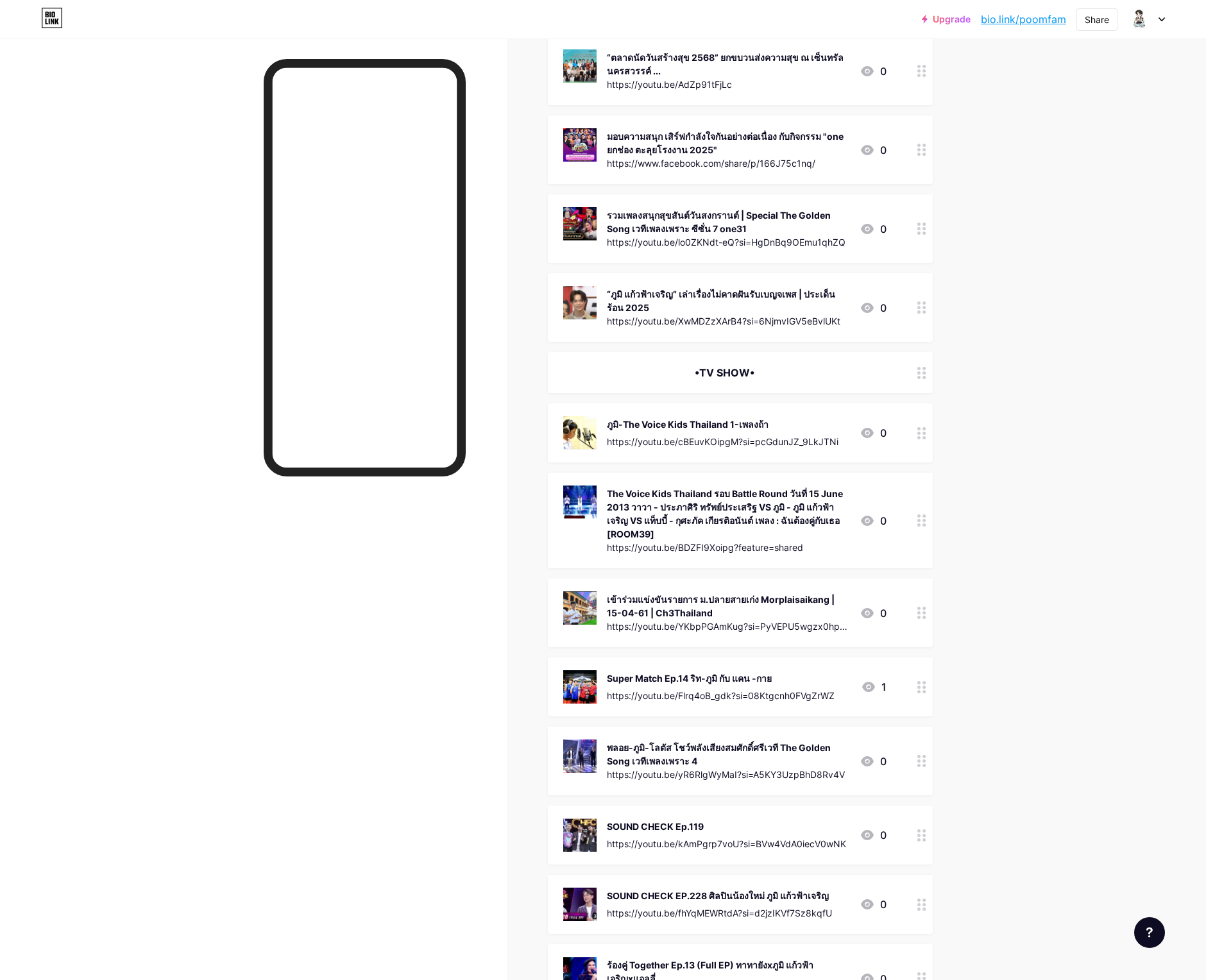 click 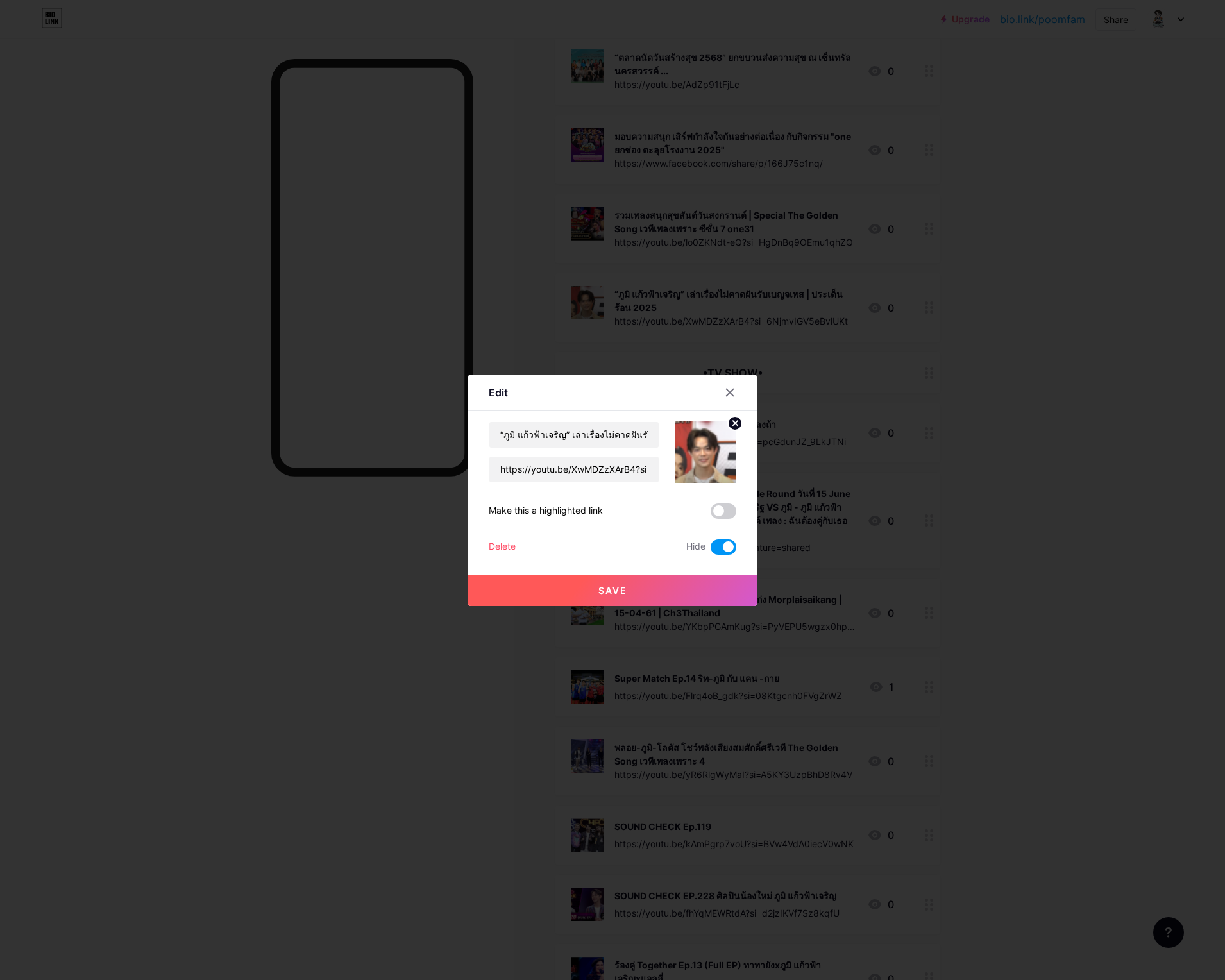 click at bounding box center (723, 547) 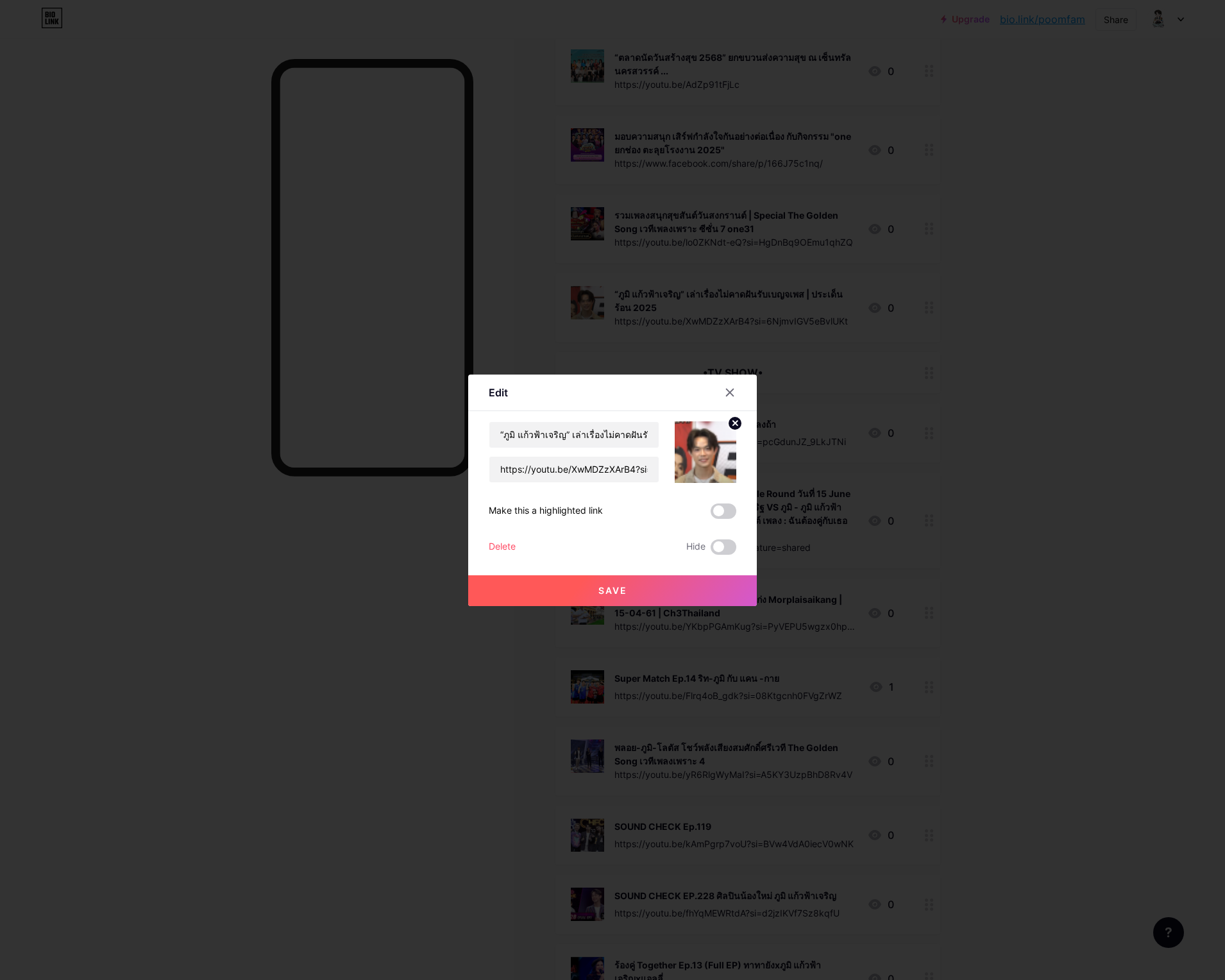 click on "Save" at bounding box center (612, 590) 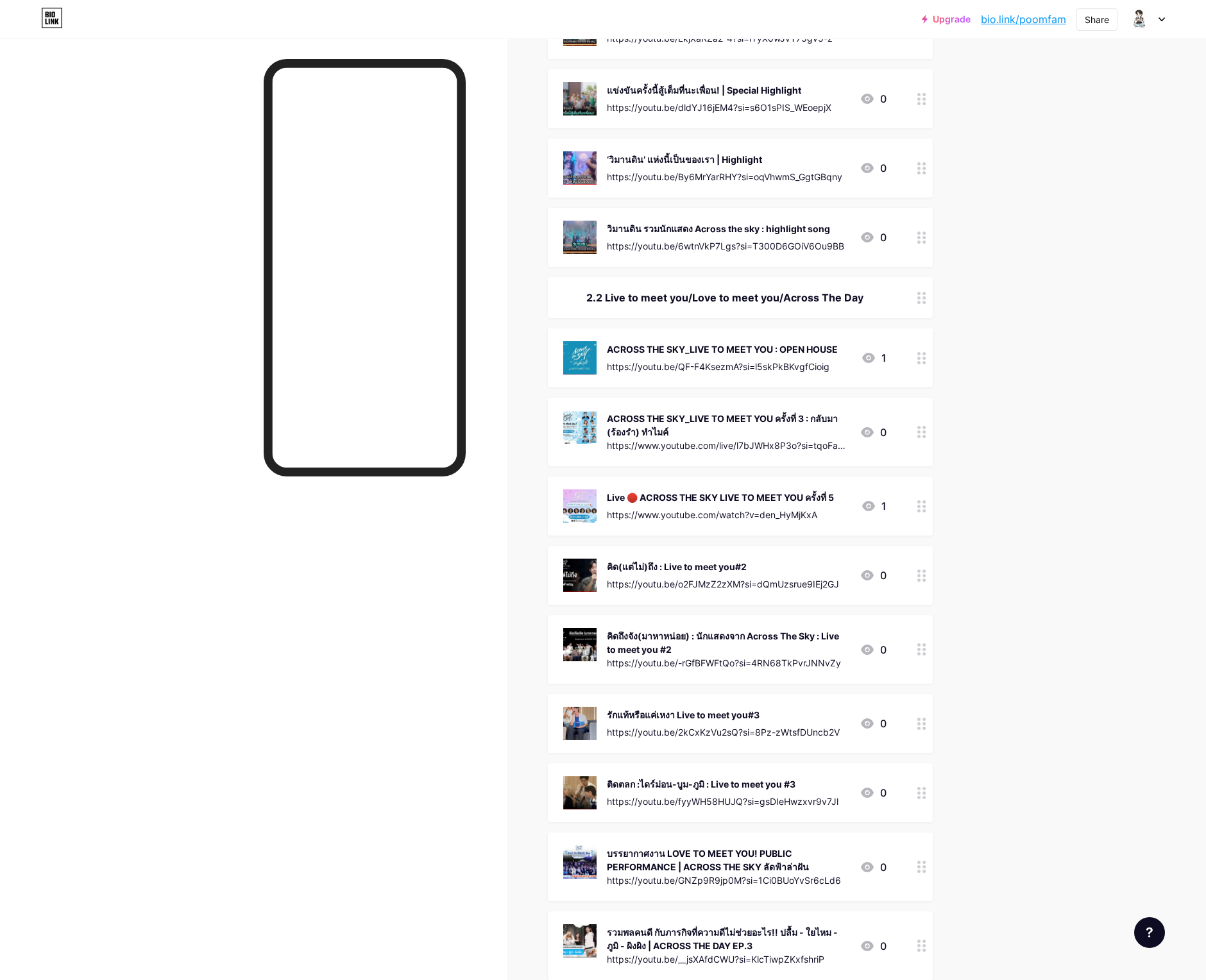 scroll, scrollTop: 0, scrollLeft: 0, axis: both 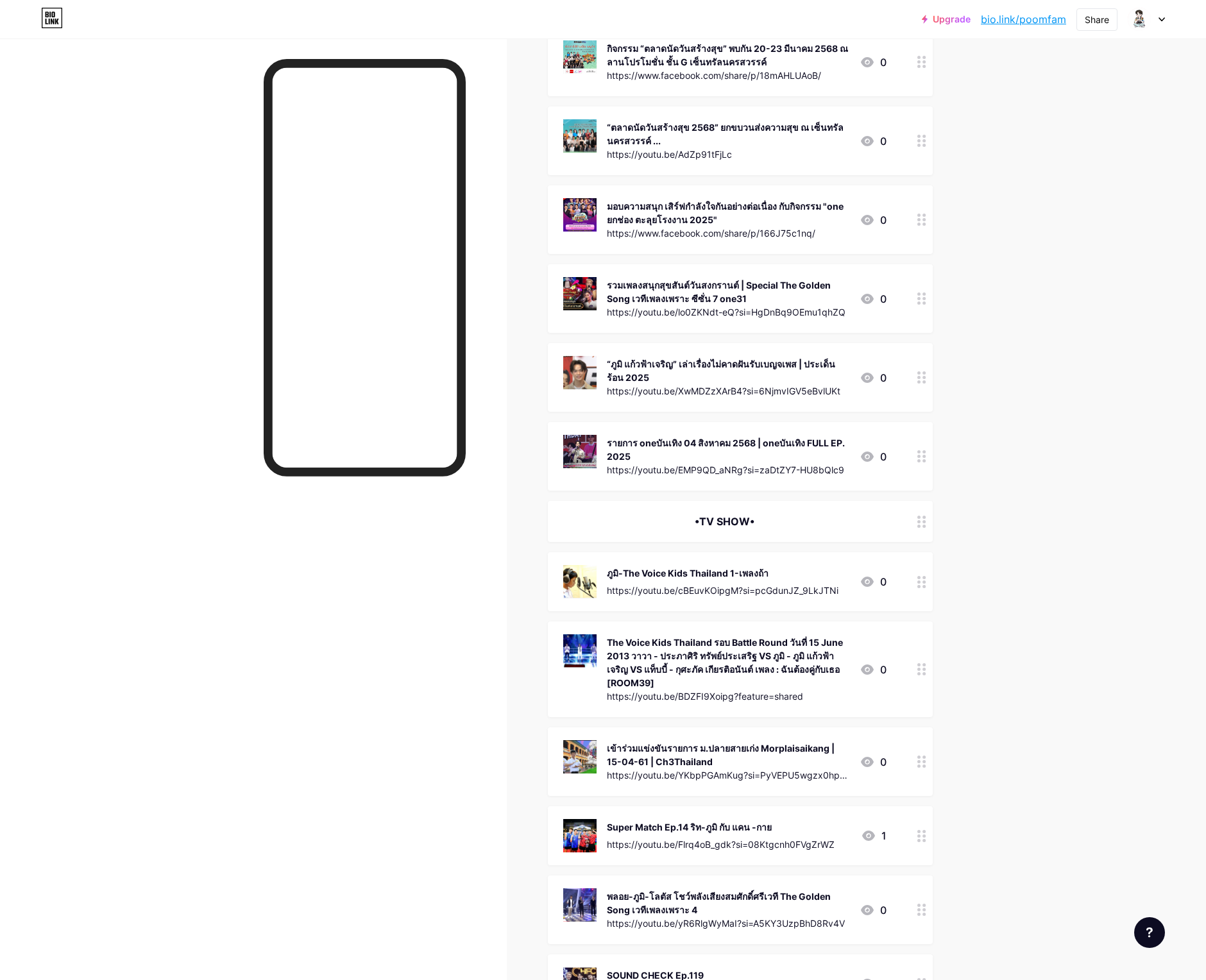 click 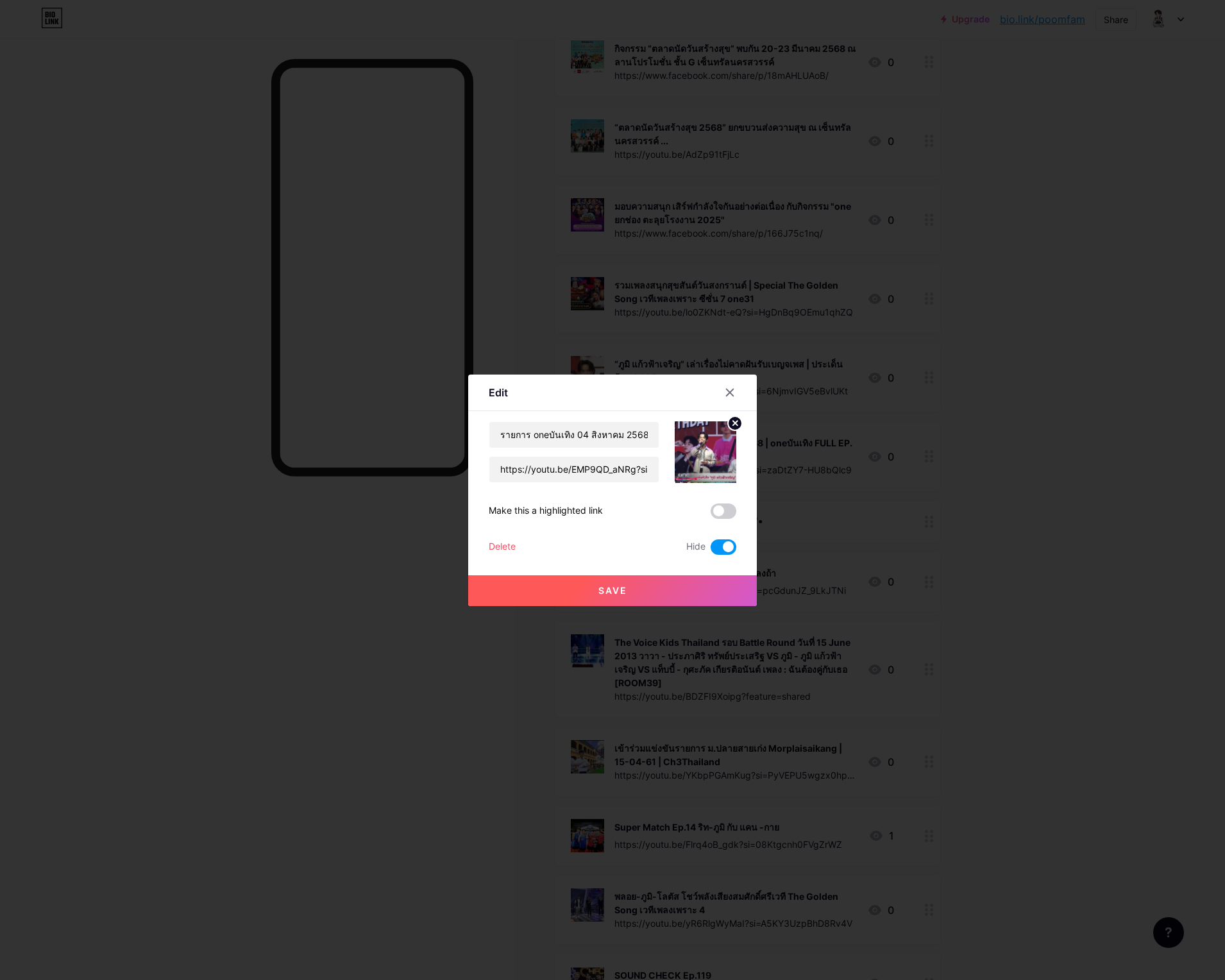 click at bounding box center [723, 547] 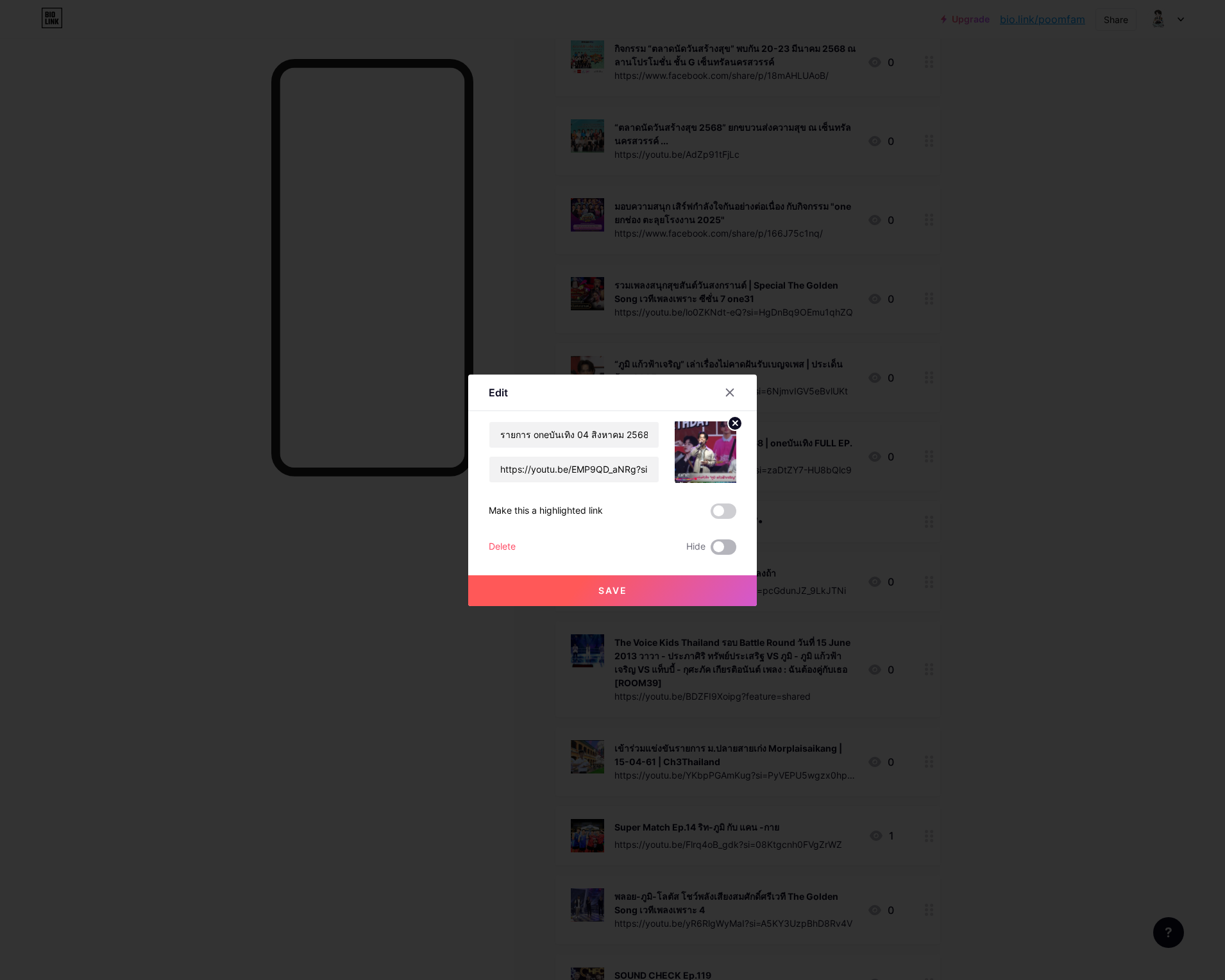click at bounding box center (723, 547) 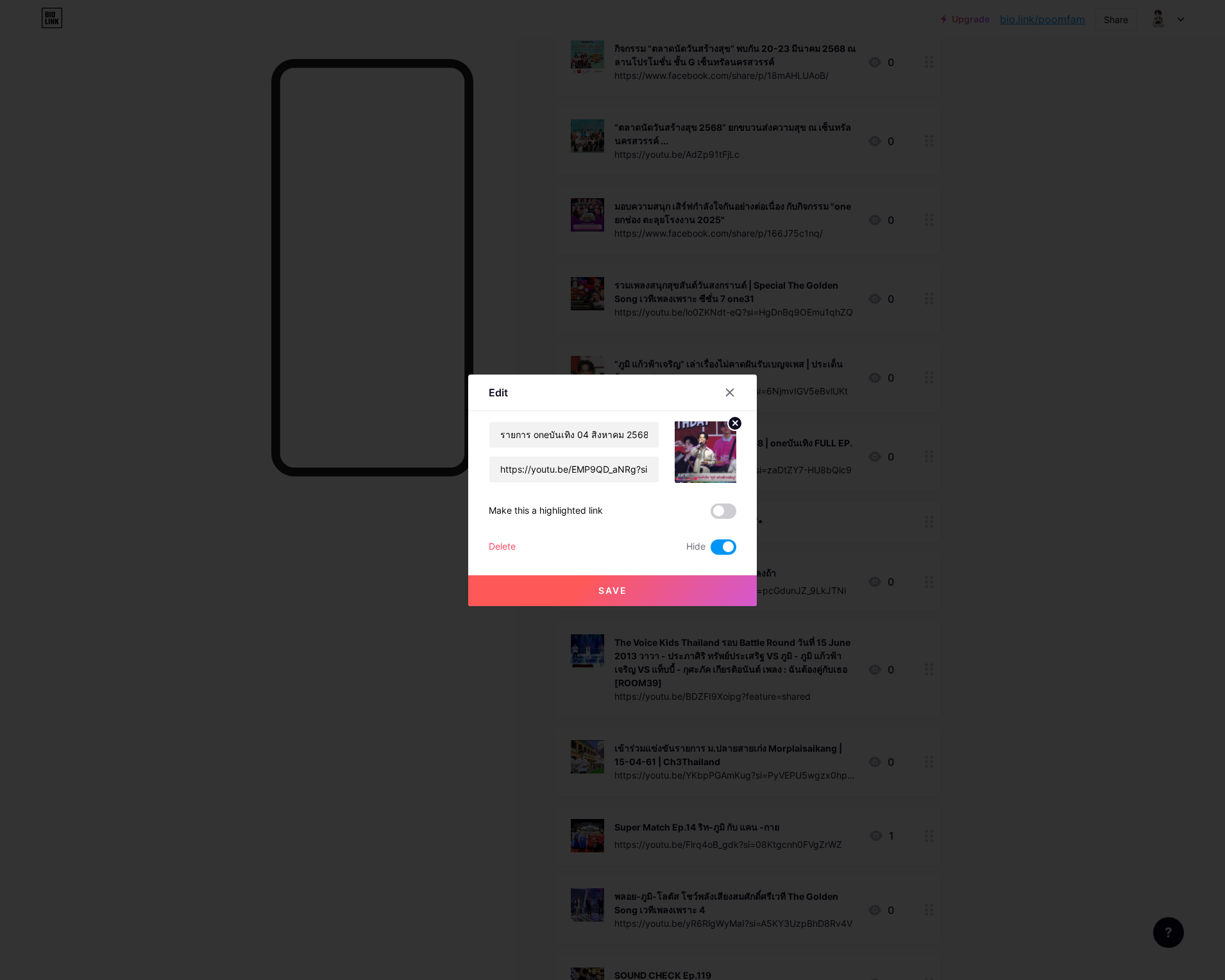 click at bounding box center [723, 547] 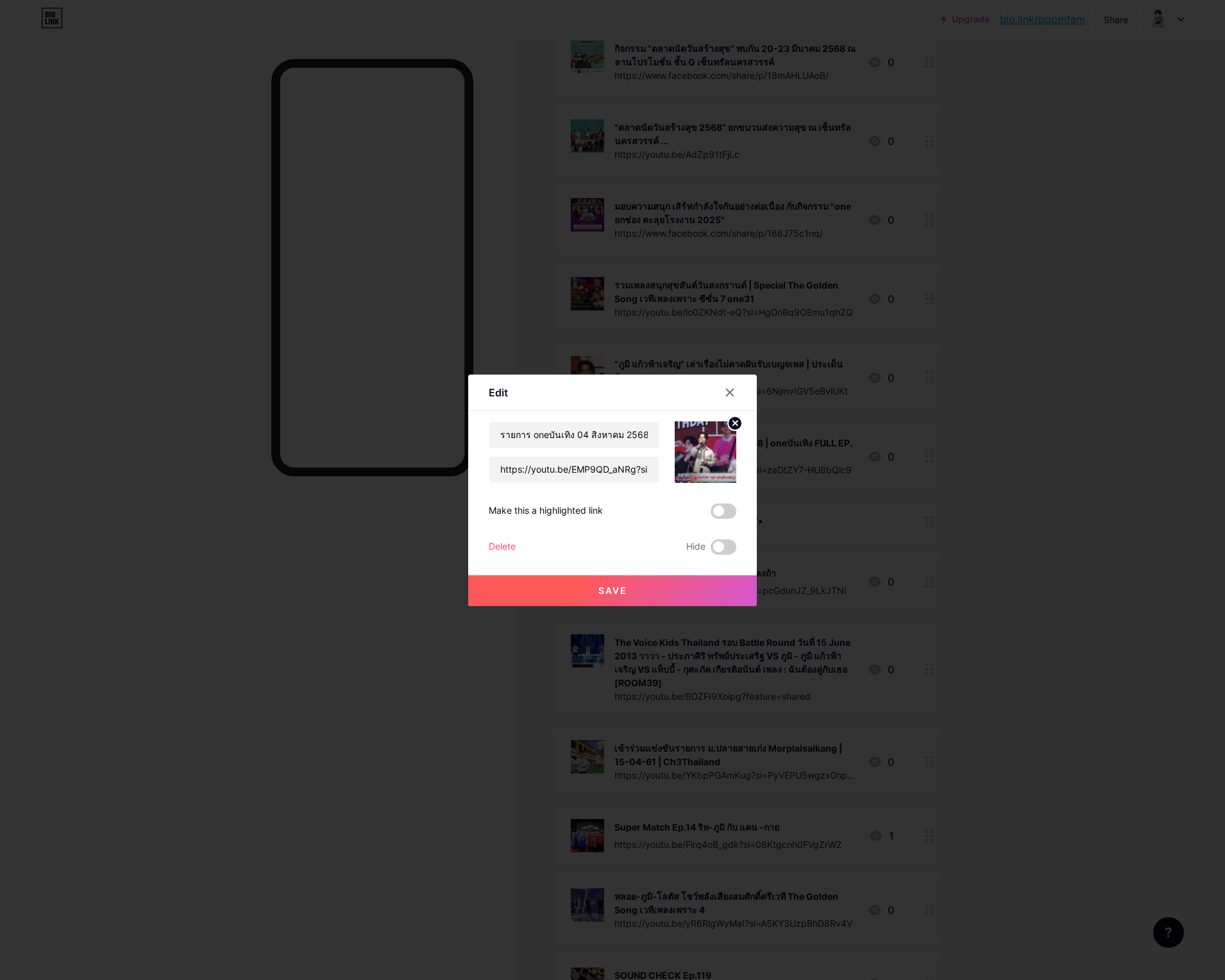 click on "Save" at bounding box center [612, 590] 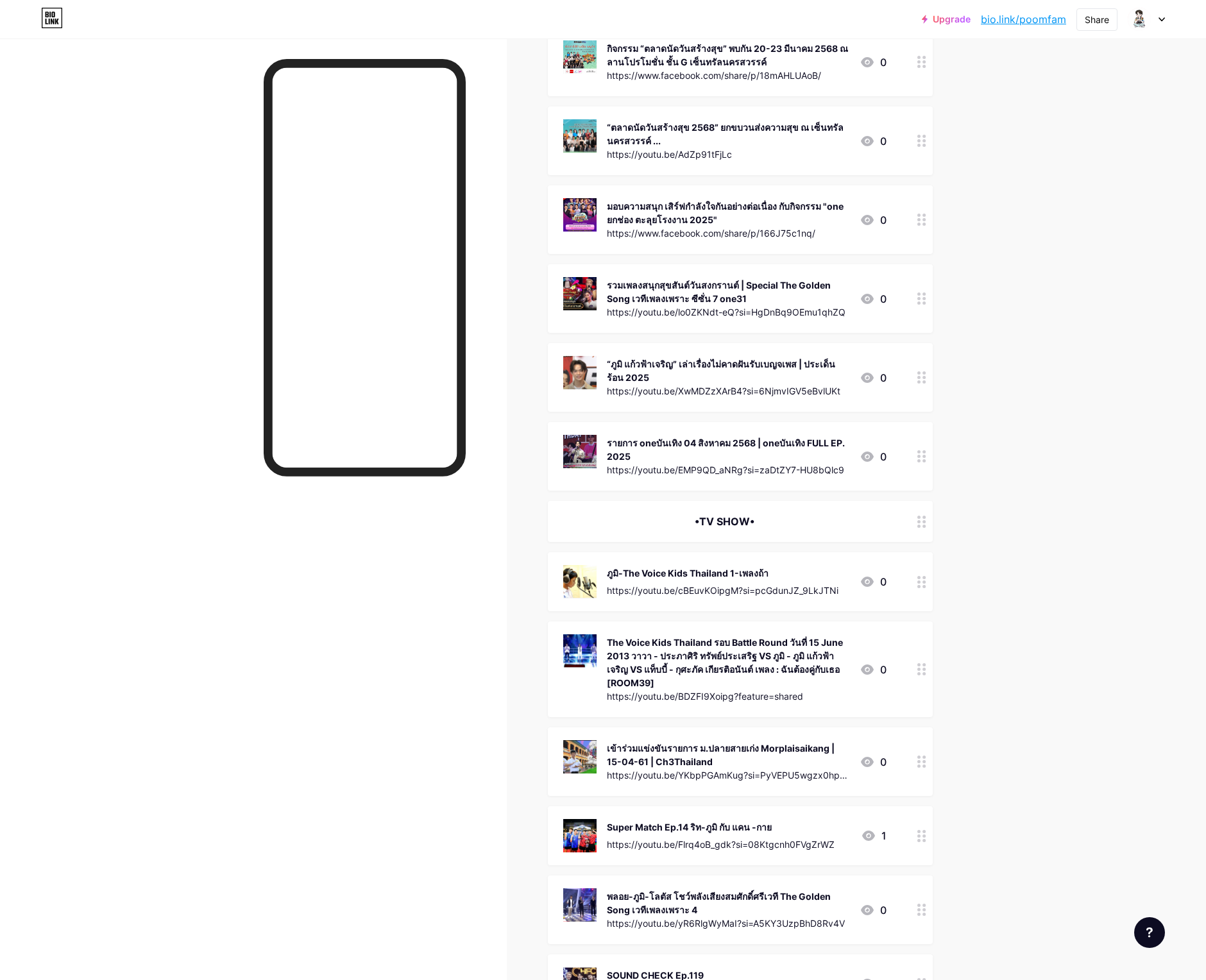 click 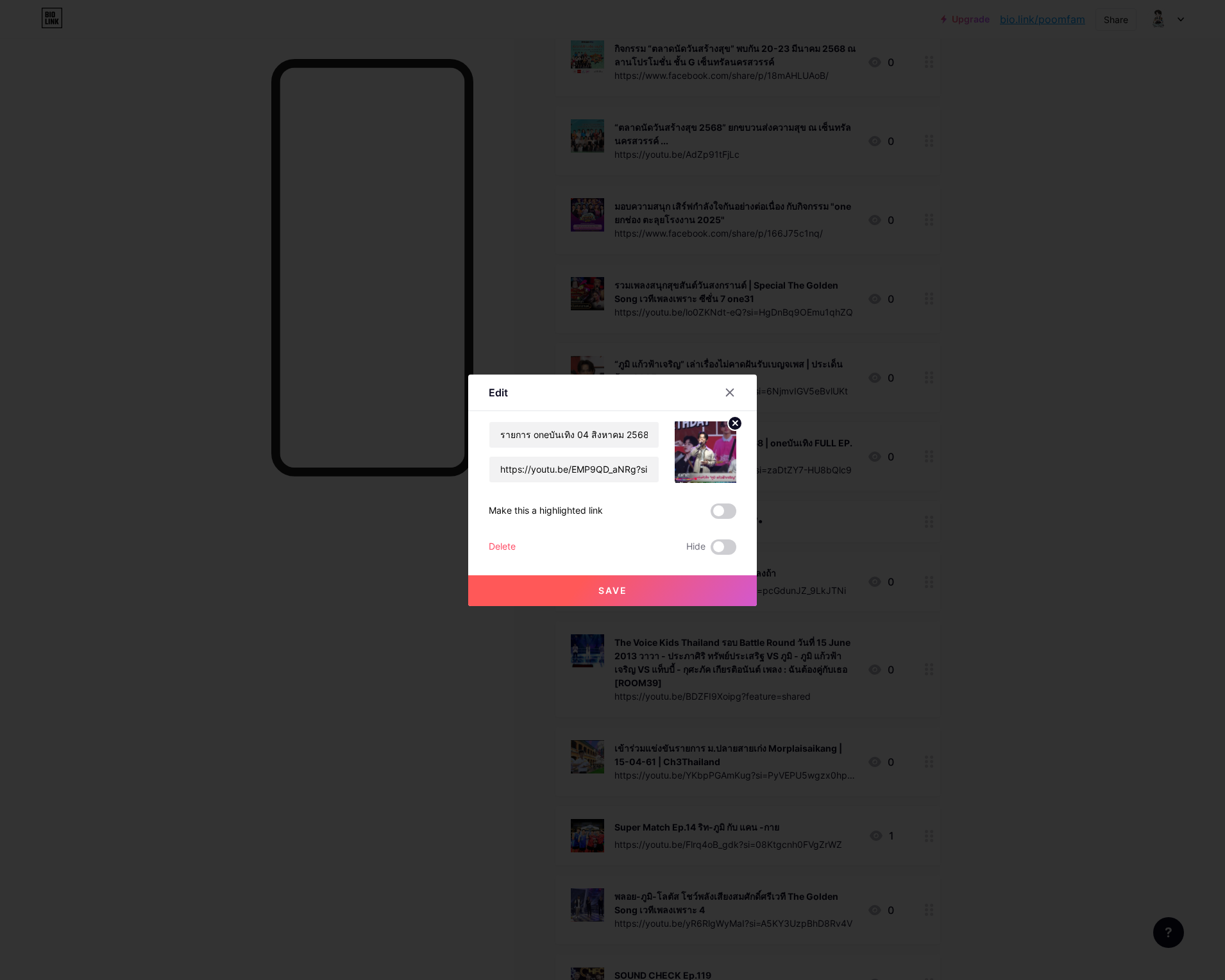 click at bounding box center (612, 490) 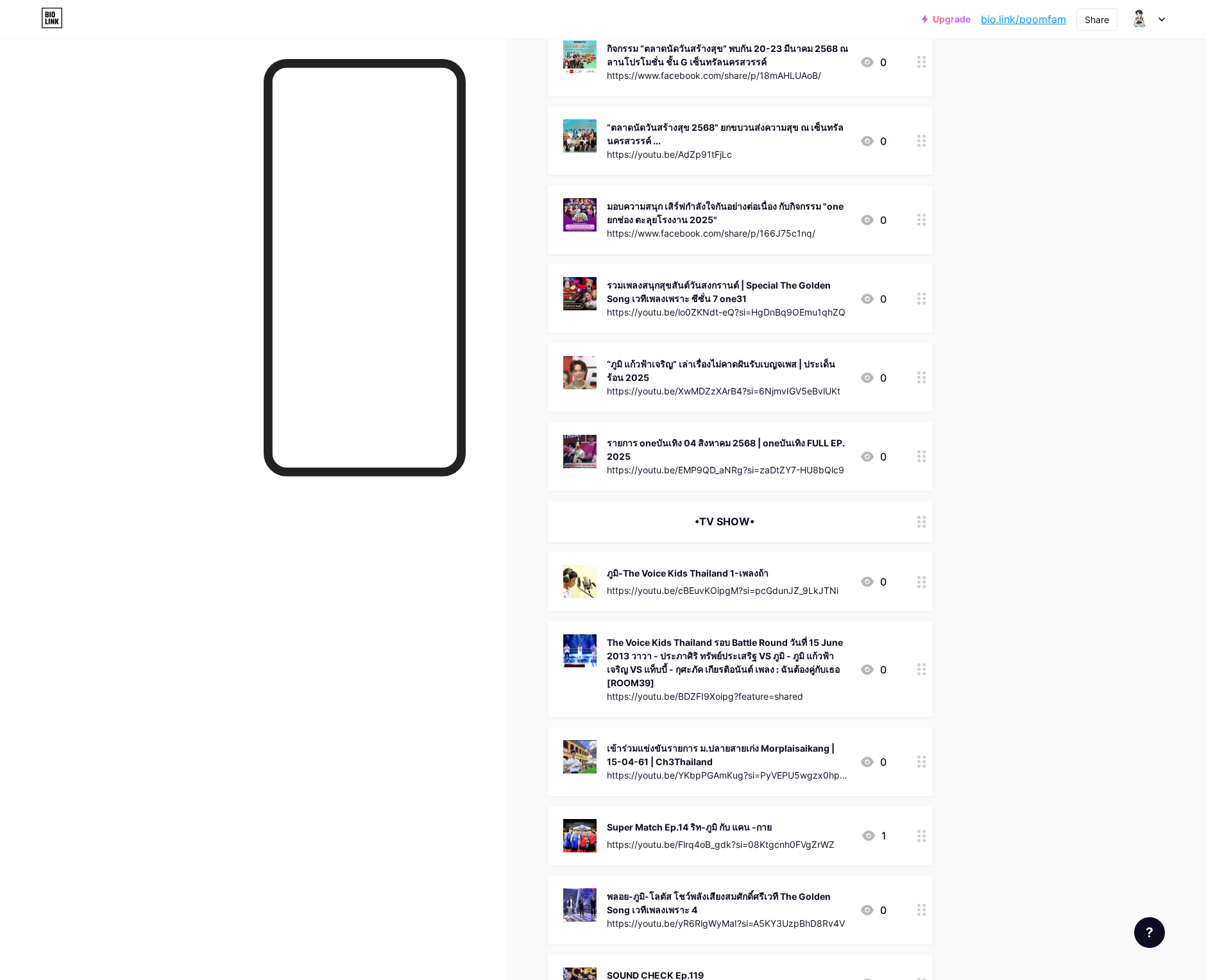 click on "Upgrade bio.link/poomfa... bio.link/poomfam Share Switch accounts Poomfam_official bio.link/poomfam + Add a new page Account settings Logout Link Copied Links Posts Design Subscribers NEW Stats Settings + ADD LINK + ADD EMBED + Add header โชว์เซียนเหยียบเมฆ https://youtu.be/Kofor1Zmp3Y?si=XeDQgtRwZprrtFa2 0 เจ้าบทเจ้ากลอน https://youtu.be/CVi5PnKIbtM?si=AQLTU_r03OQJjlIe 0 เจ้าบทเจ้ากลอน https://youtu.be/CVi5PnKIbtM?si=AQLTU_r03OQJjlIe 0 0 0" at bounding box center [603, -4947] 